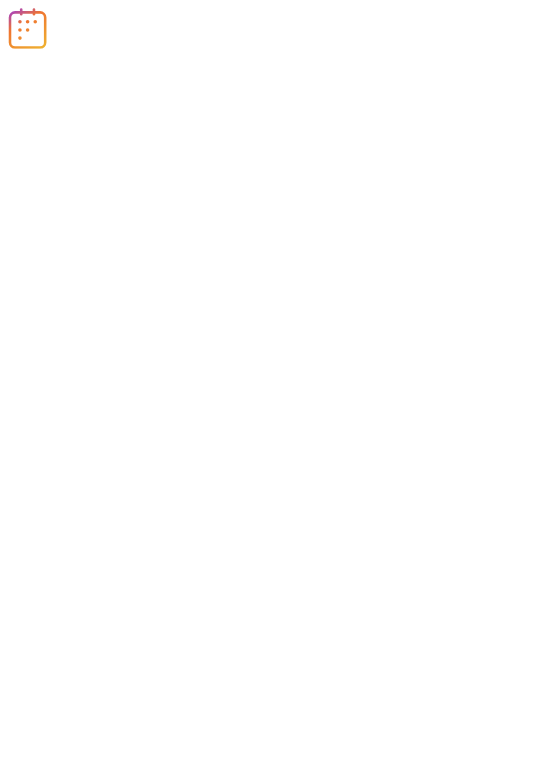 scroll, scrollTop: 0, scrollLeft: 0, axis: both 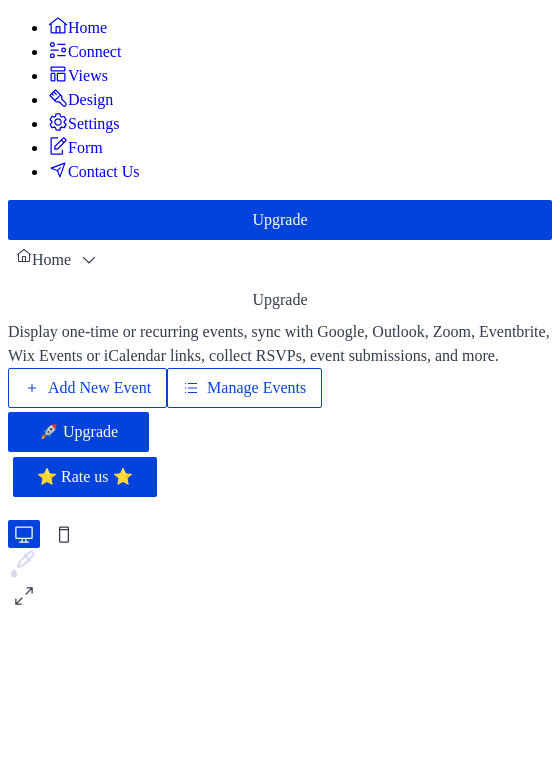click on "Manage Events" at bounding box center (256, 388) 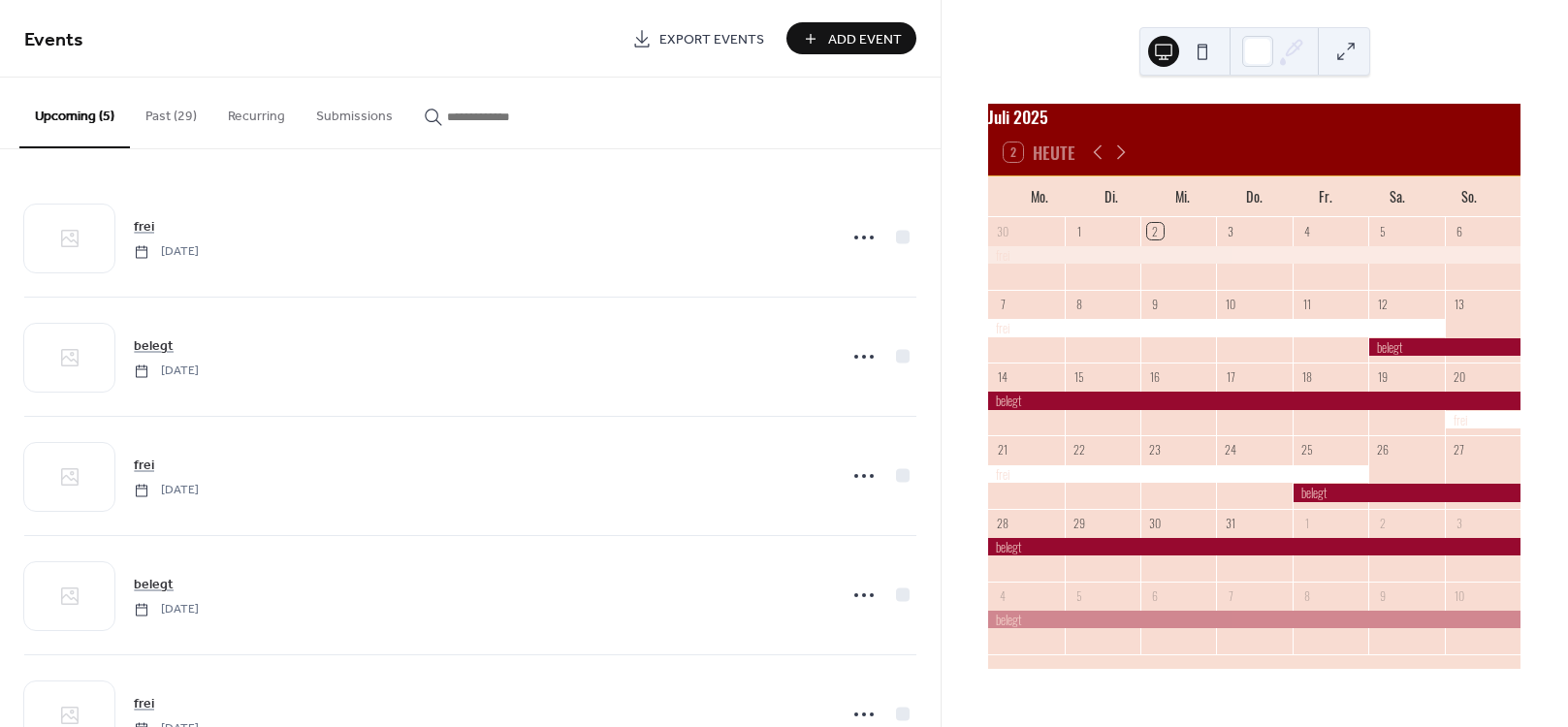 scroll, scrollTop: 0, scrollLeft: 0, axis: both 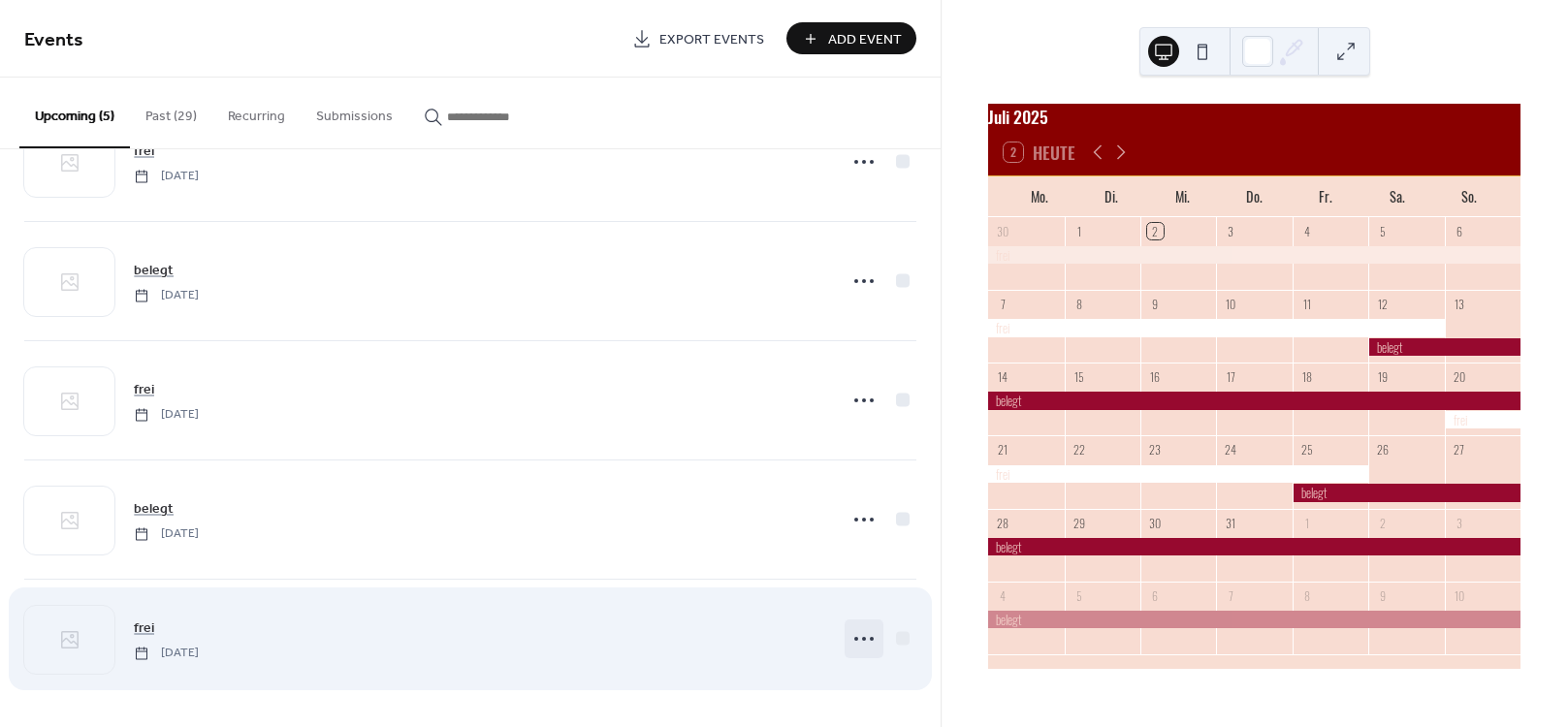 click 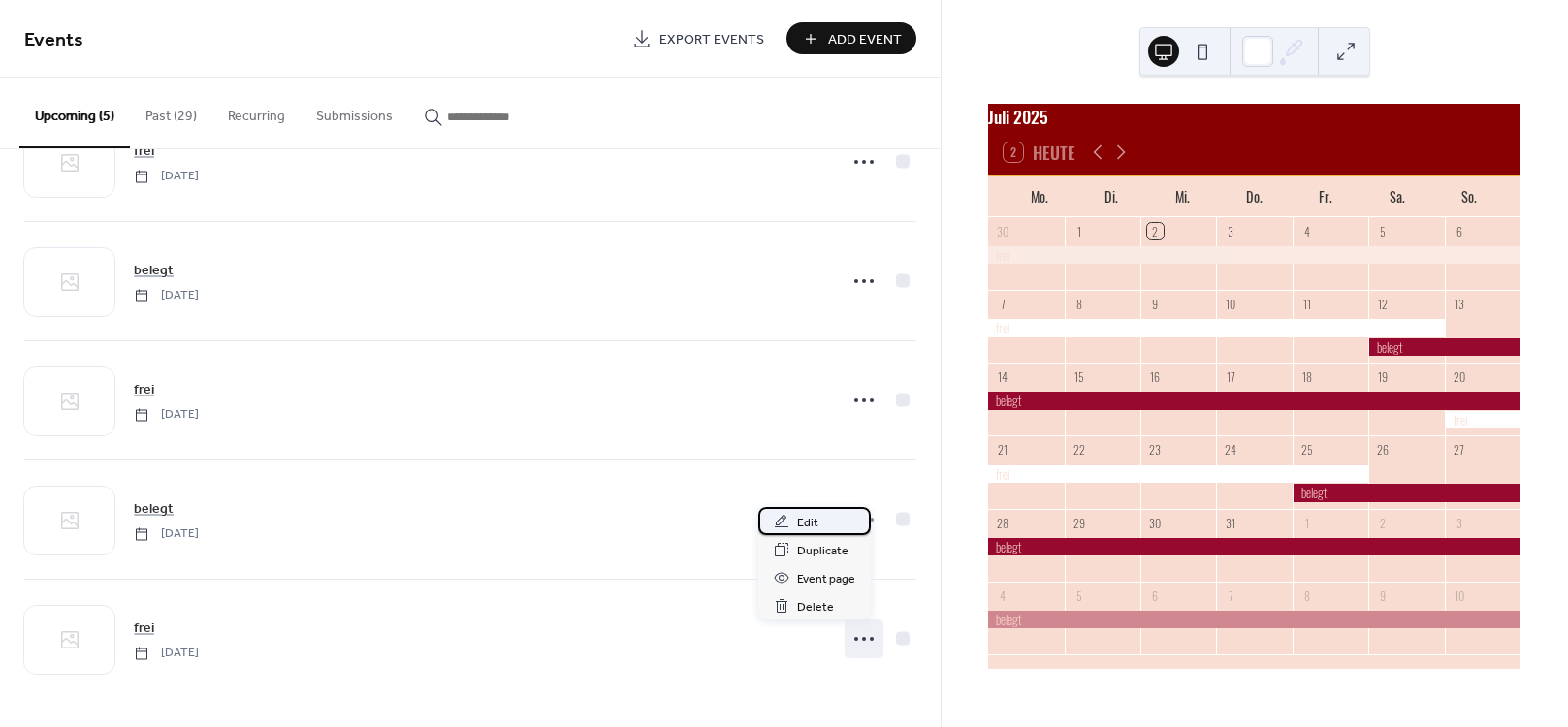 click on "Edit" at bounding box center [808, 522] 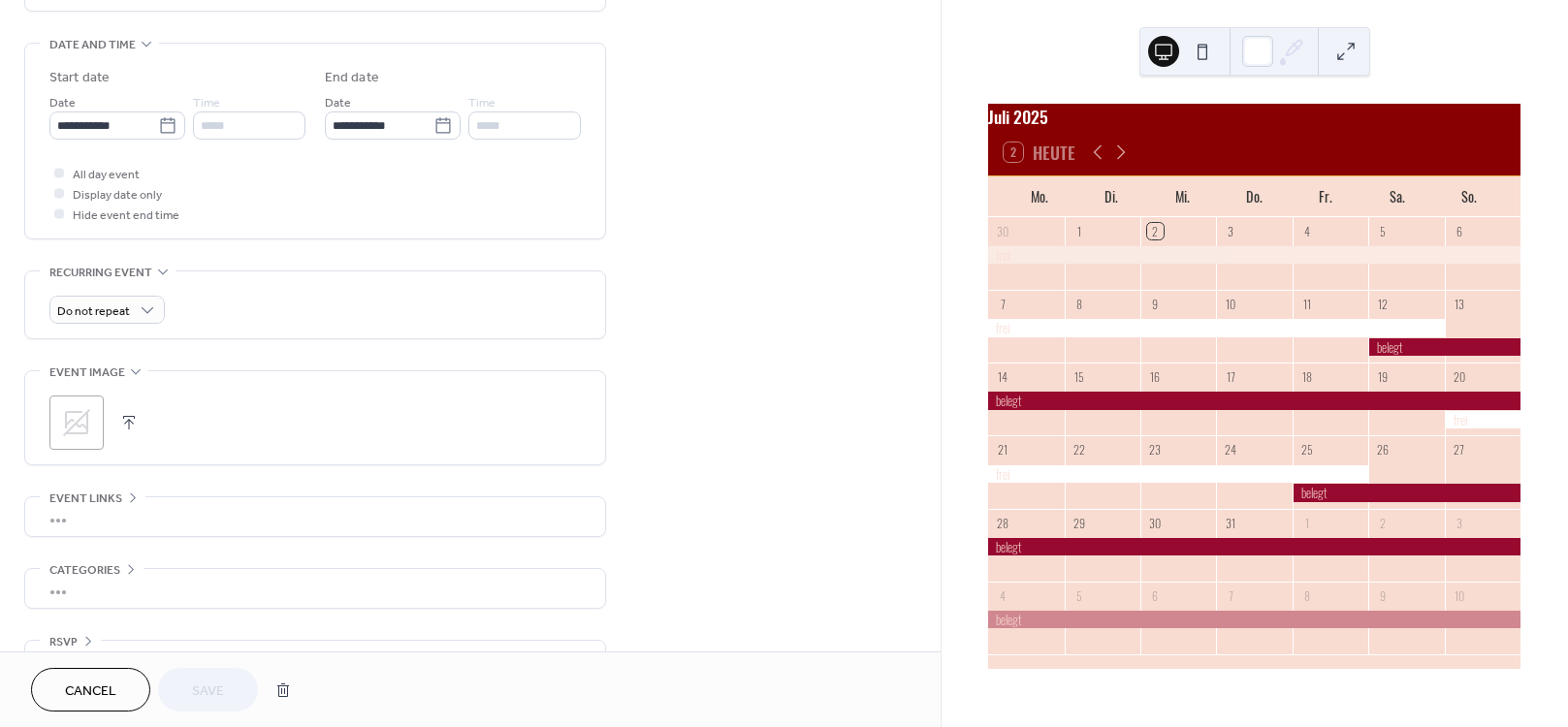scroll, scrollTop: 522, scrollLeft: 0, axis: vertical 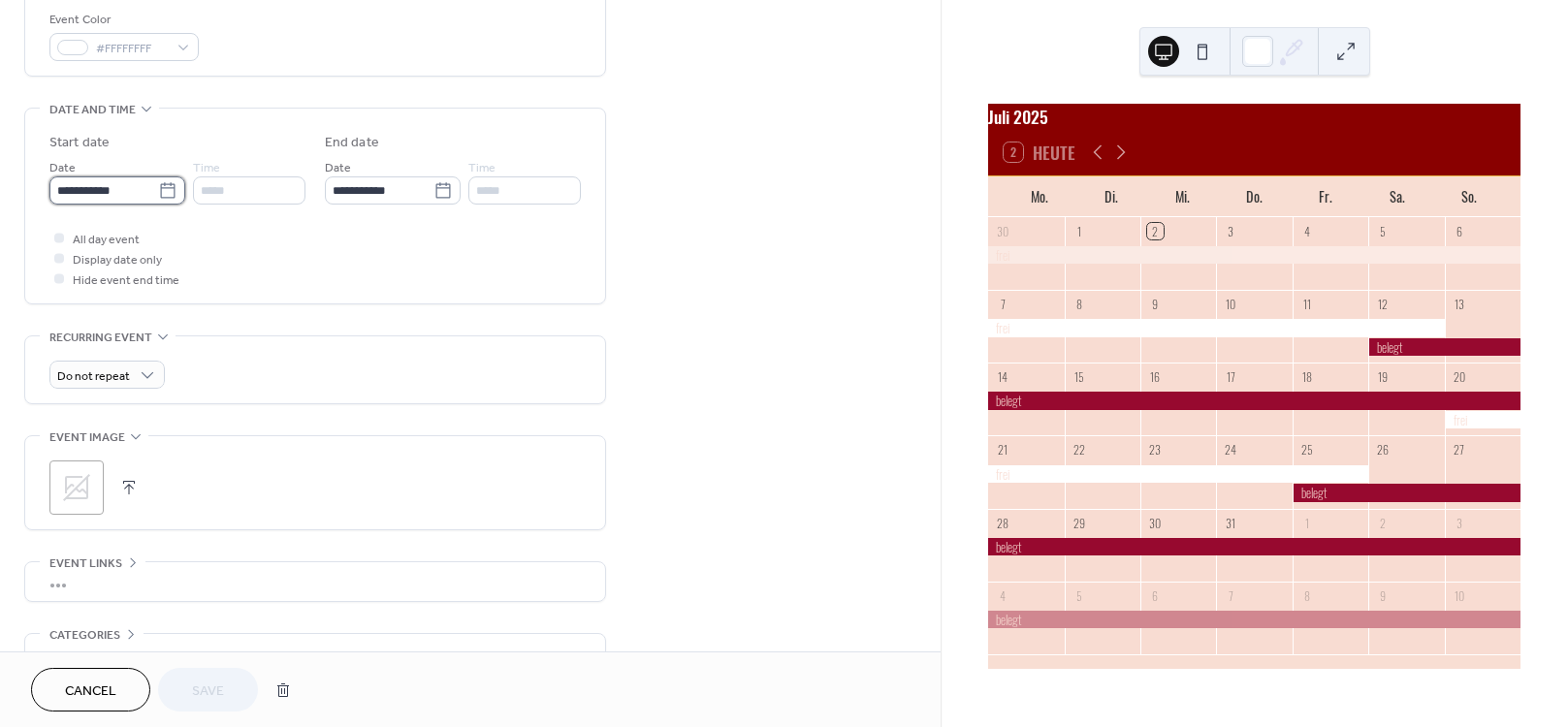 click on "**********" at bounding box center [104, 190] 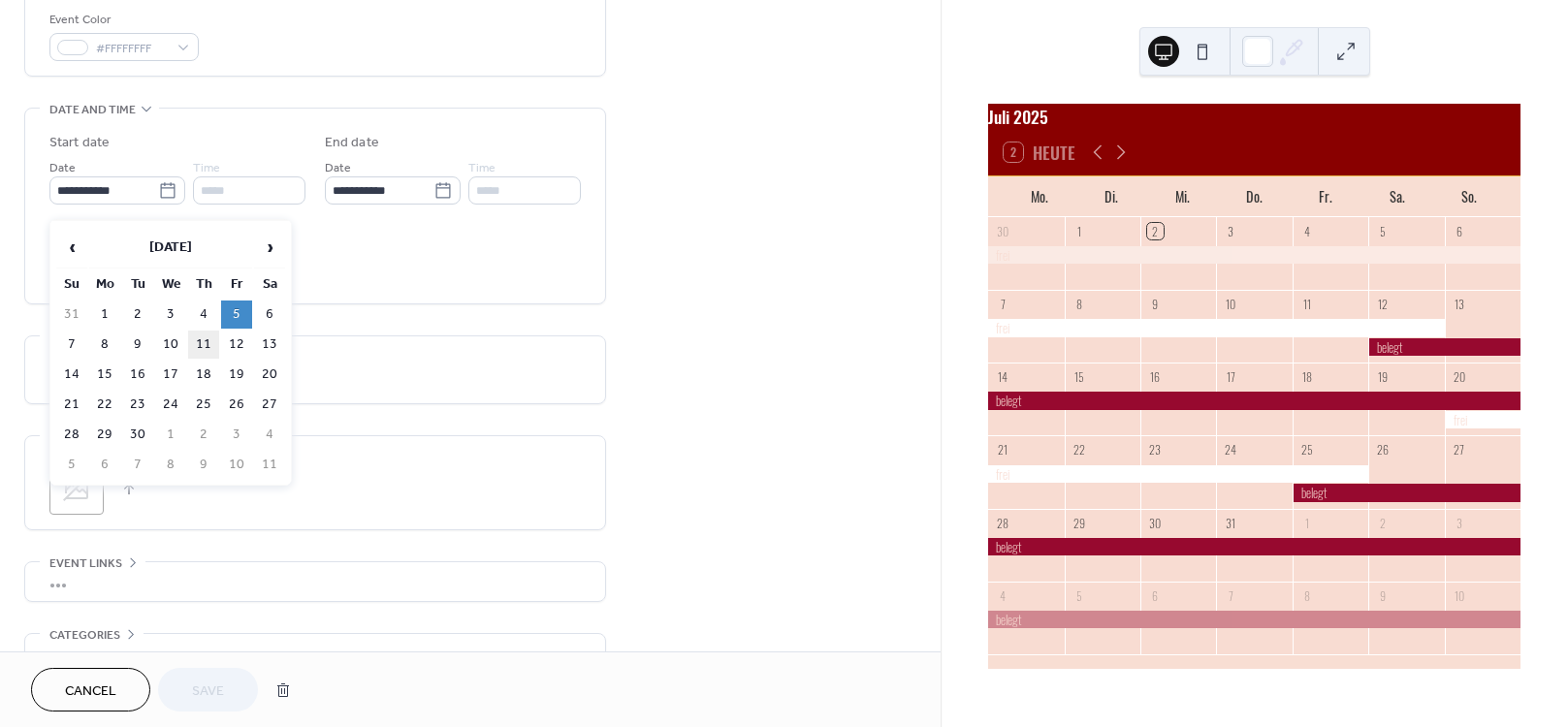 click on "11" at bounding box center (204, 344) 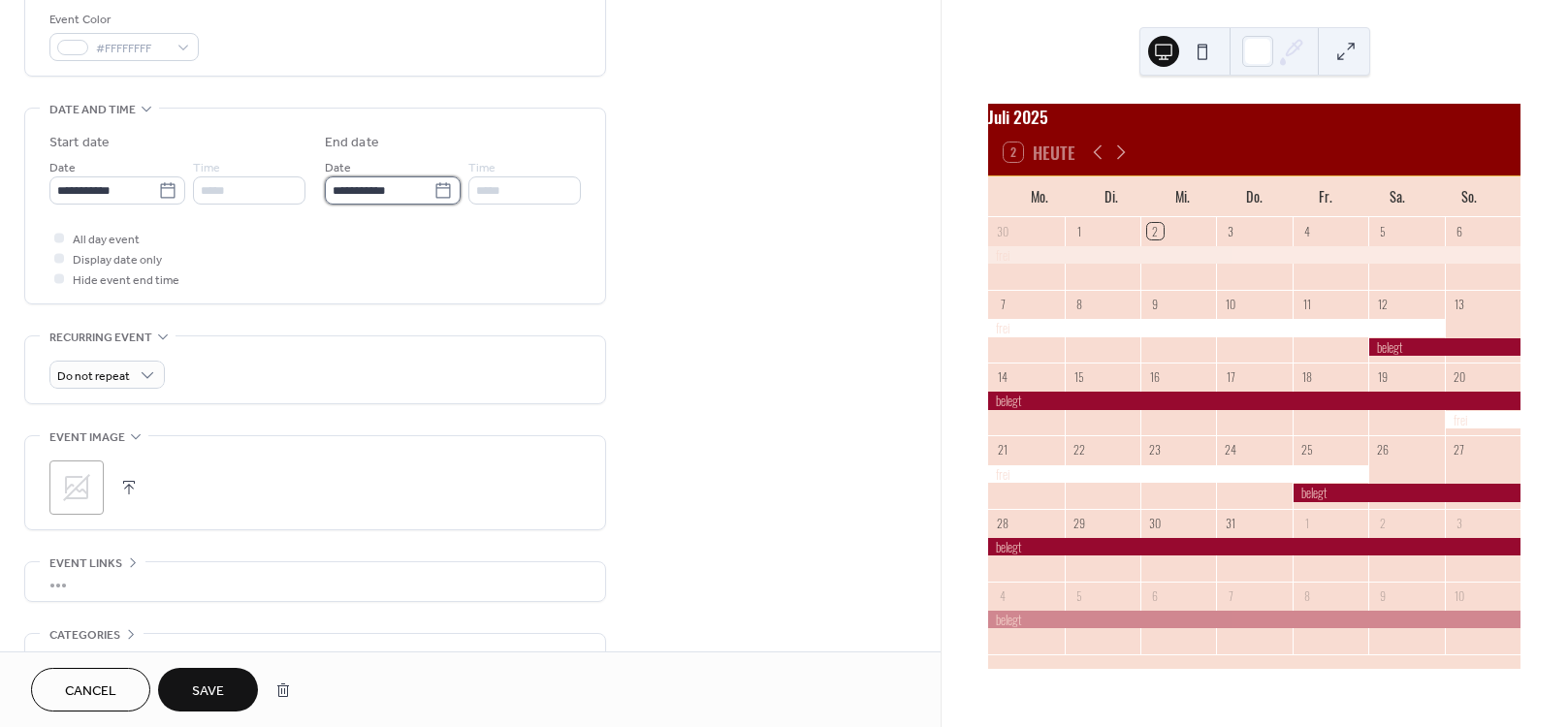 click on "**********" at bounding box center [379, 190] 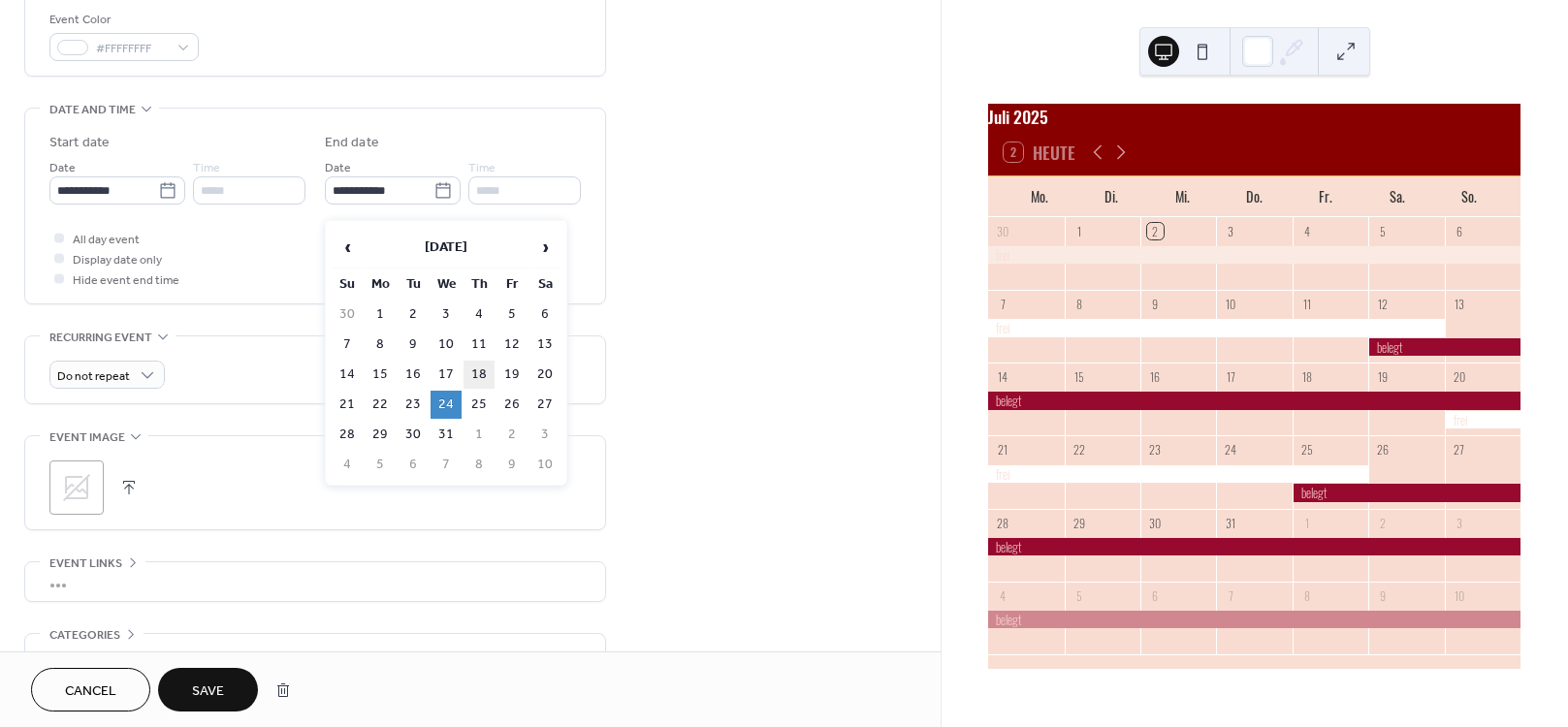 click on "18" at bounding box center [479, 374] 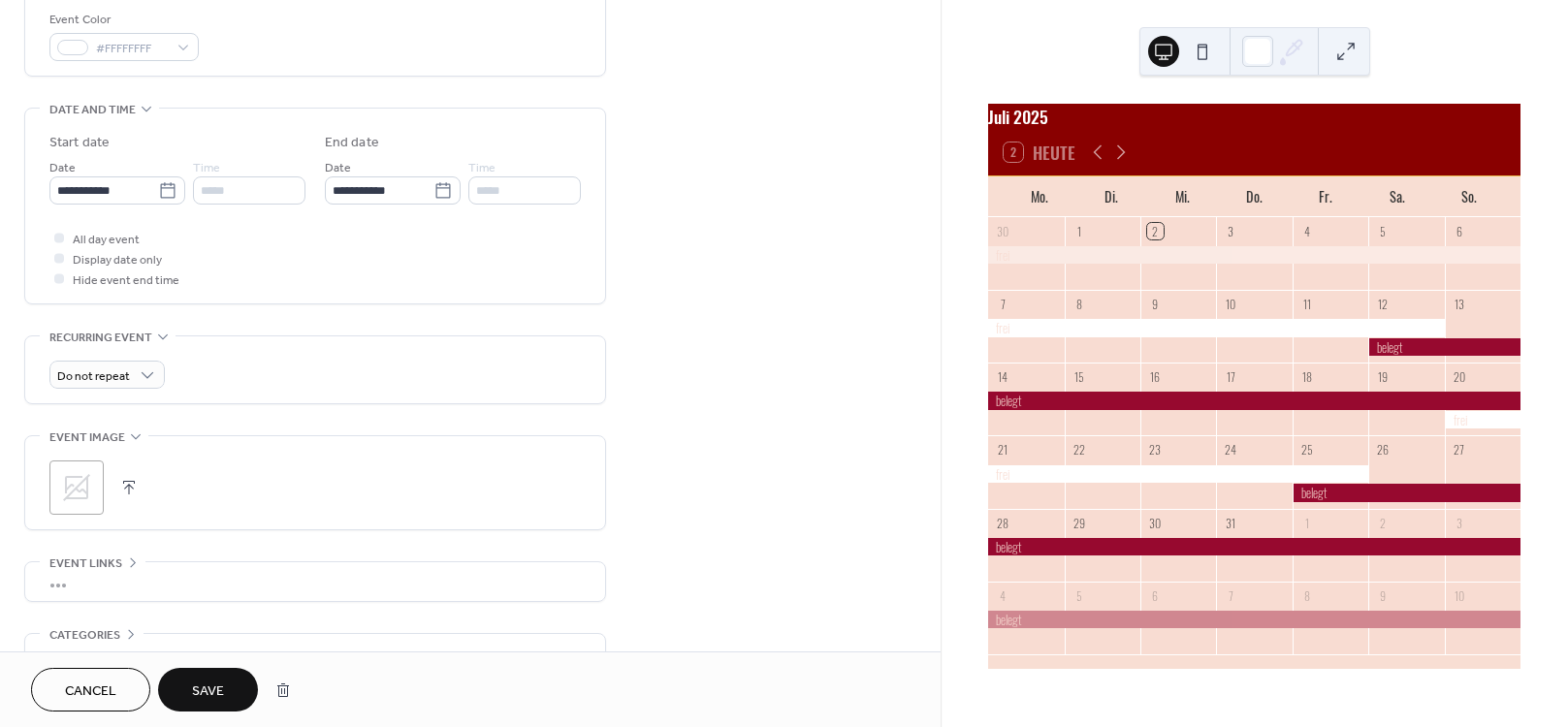 click on "Save" at bounding box center (208, 691) 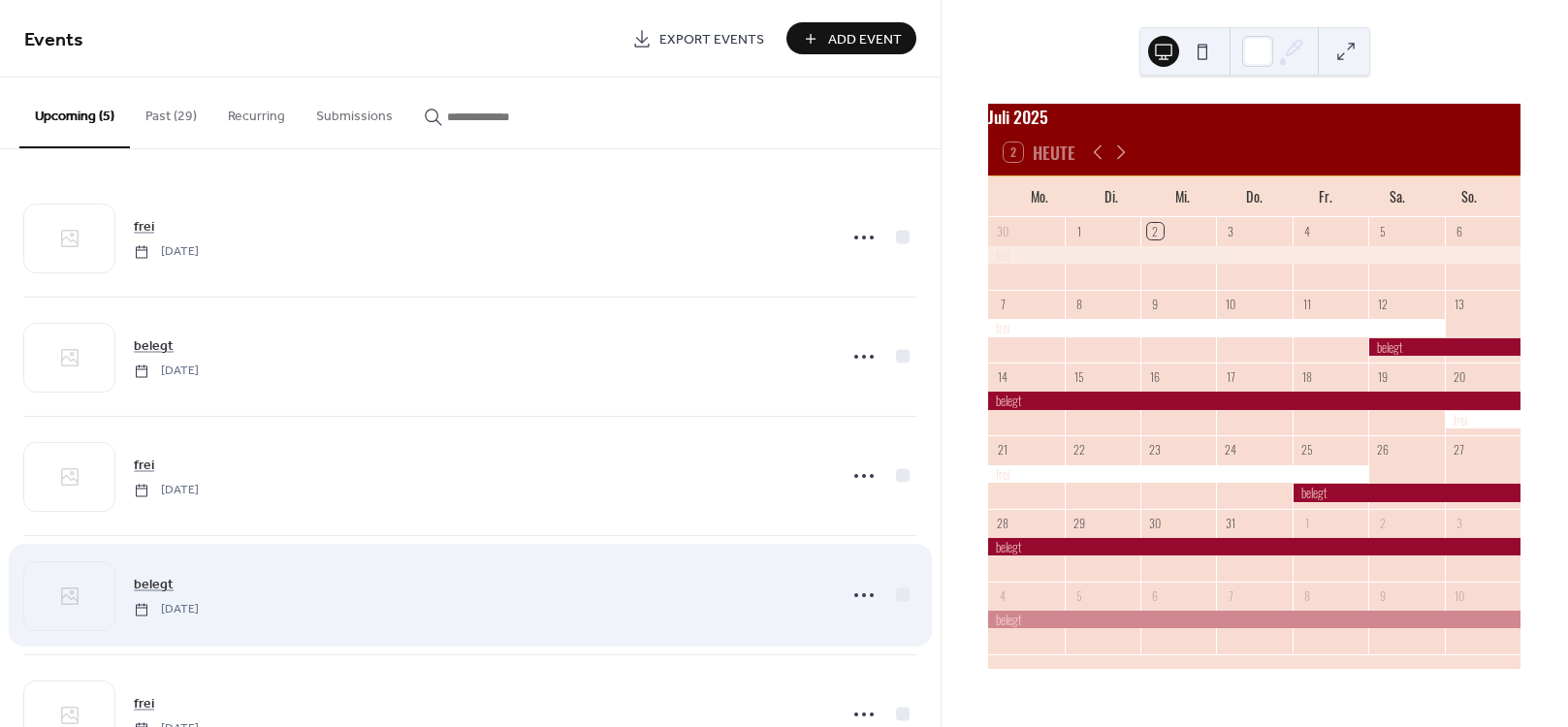 scroll, scrollTop: 77, scrollLeft: 0, axis: vertical 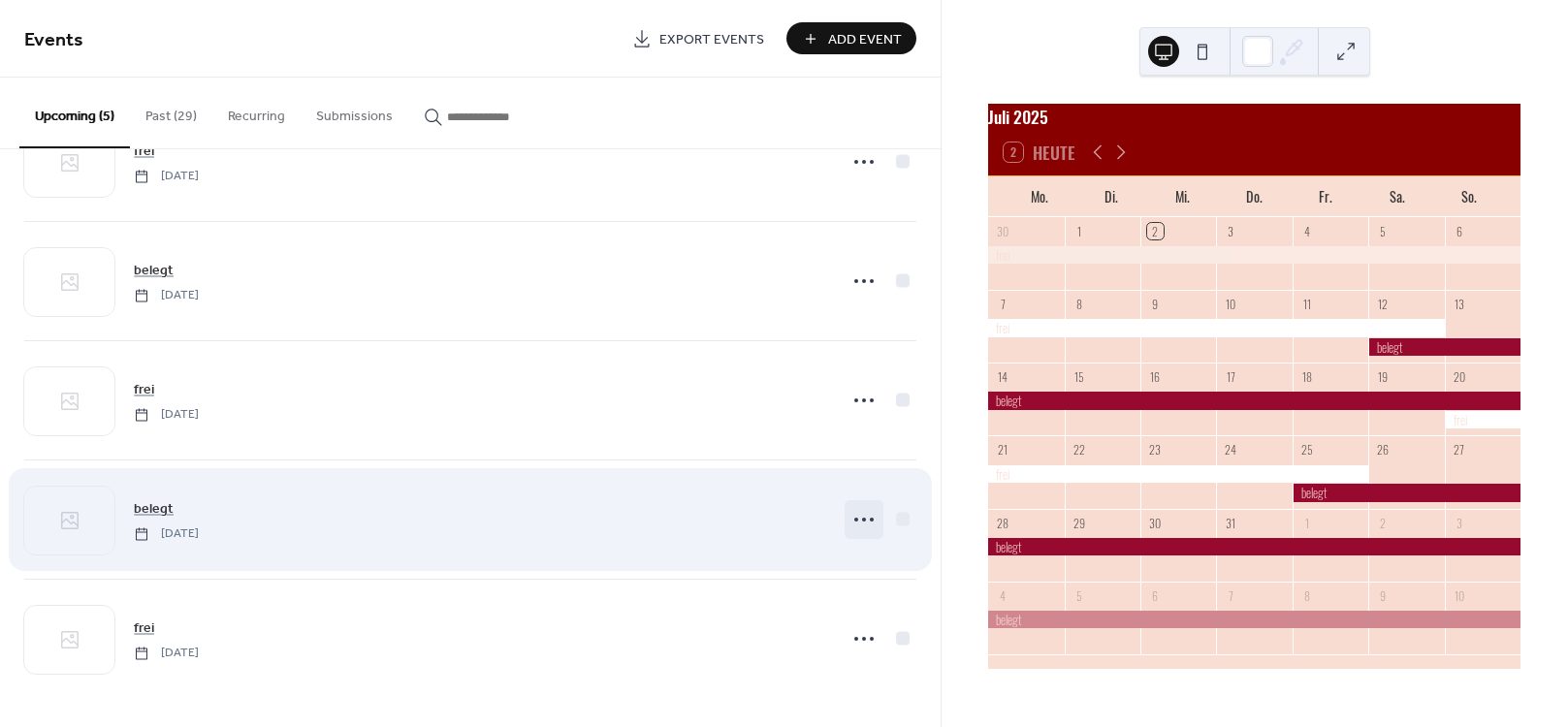 click 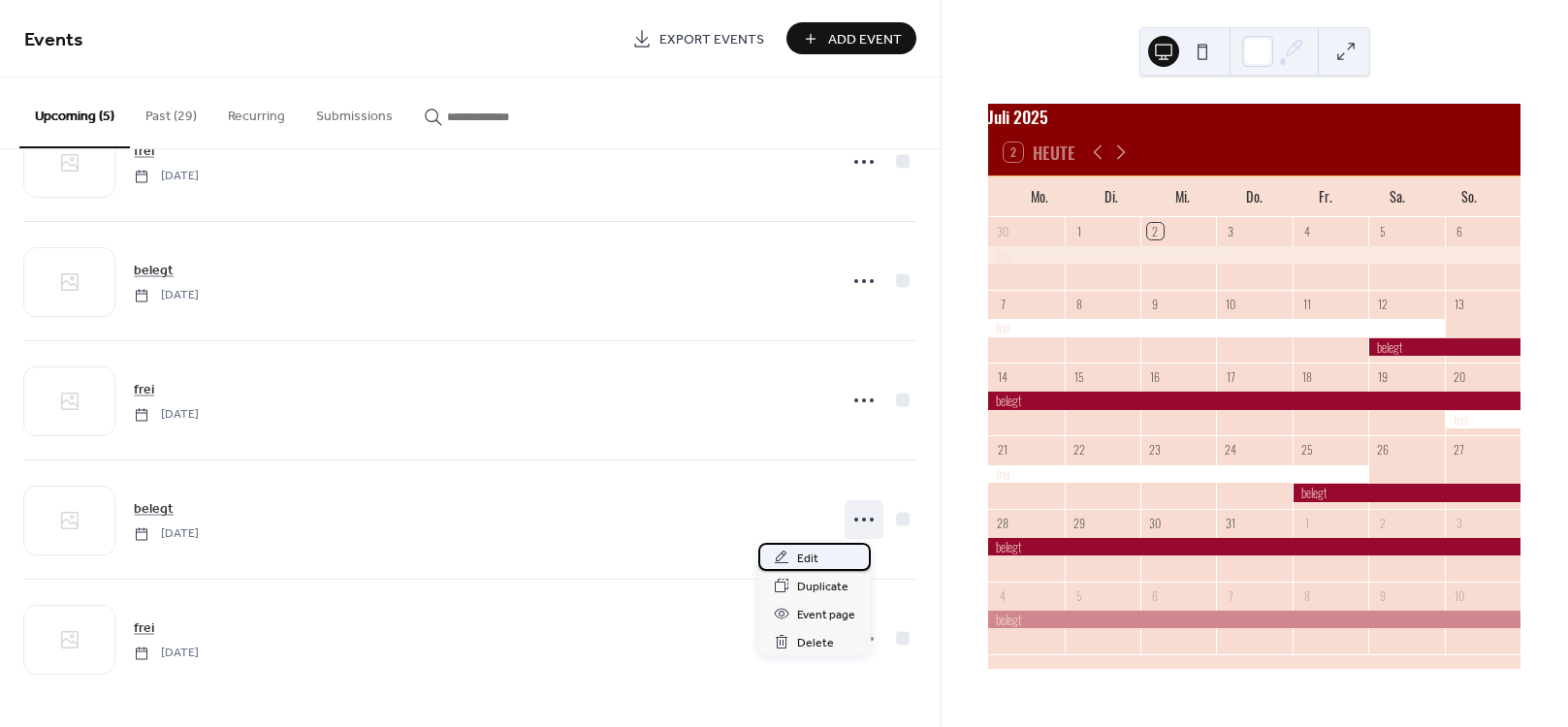 click on "Edit" at bounding box center [808, 558] 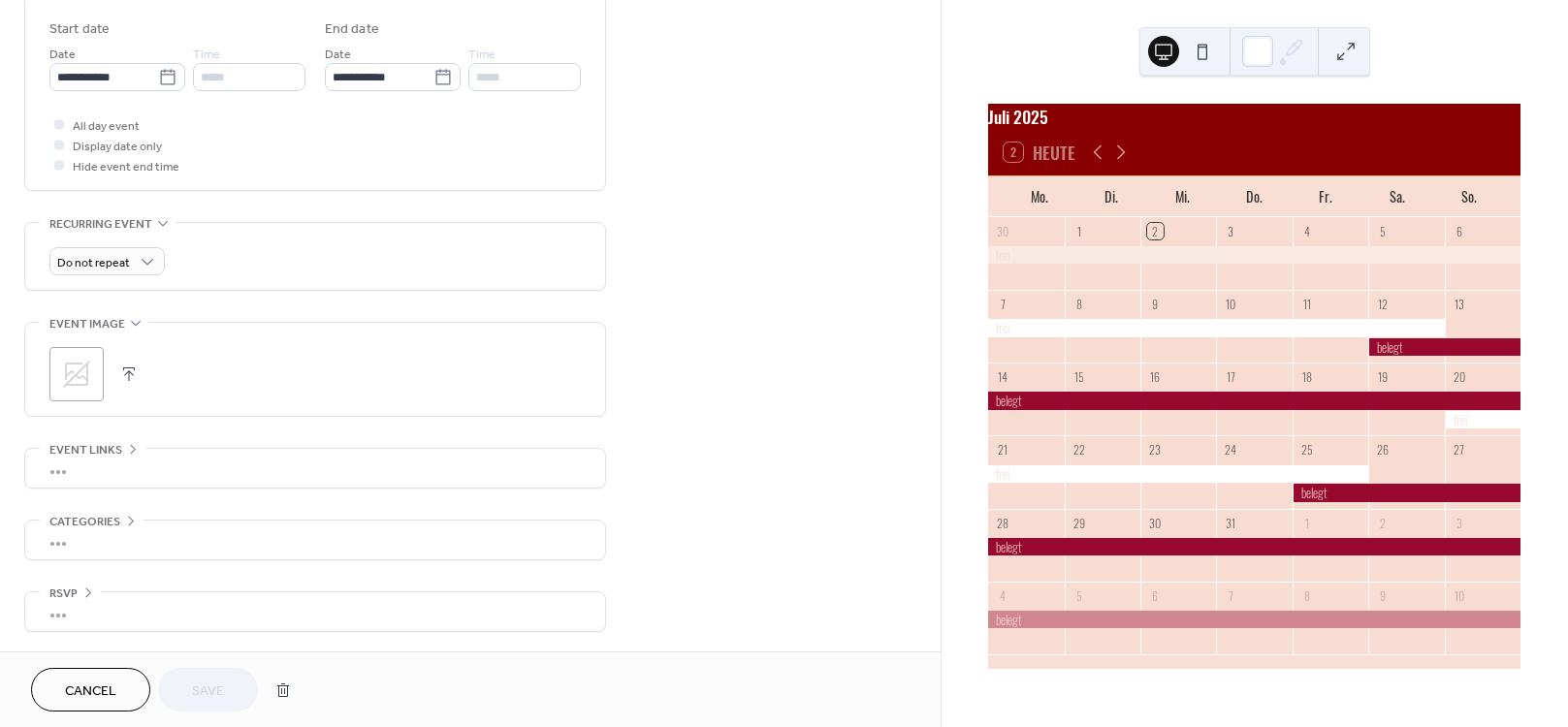 scroll, scrollTop: 650, scrollLeft: 0, axis: vertical 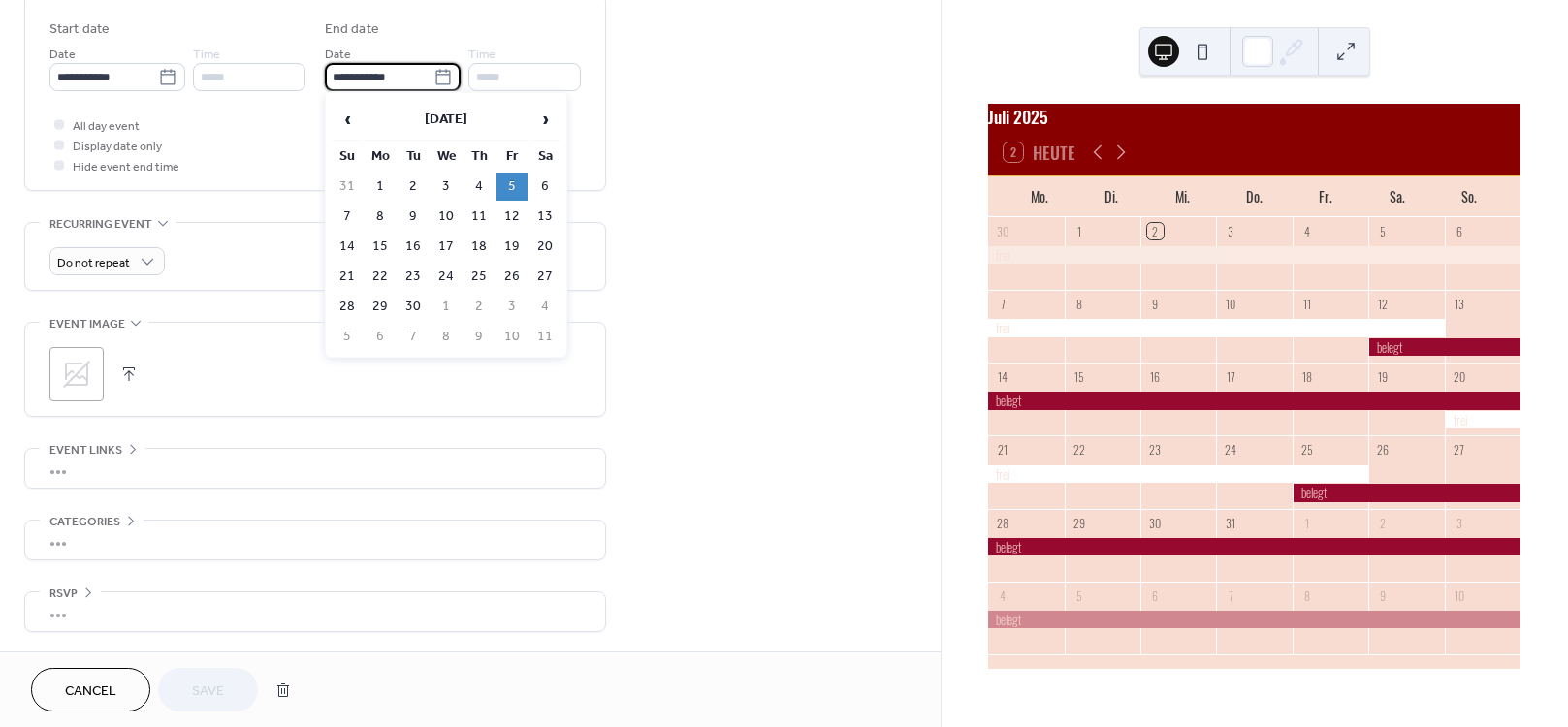 click on "**********" at bounding box center (379, 77) 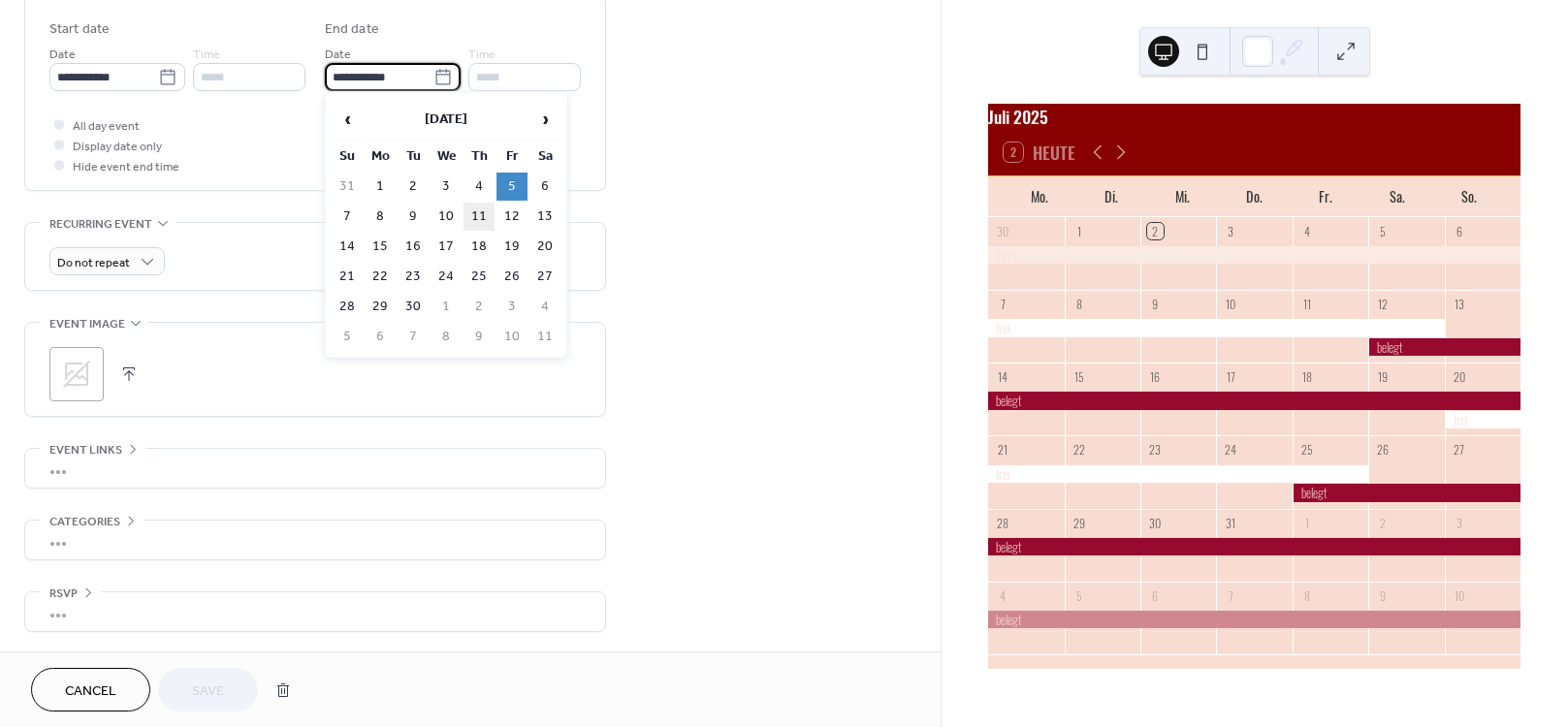 click on "11" at bounding box center (479, 216) 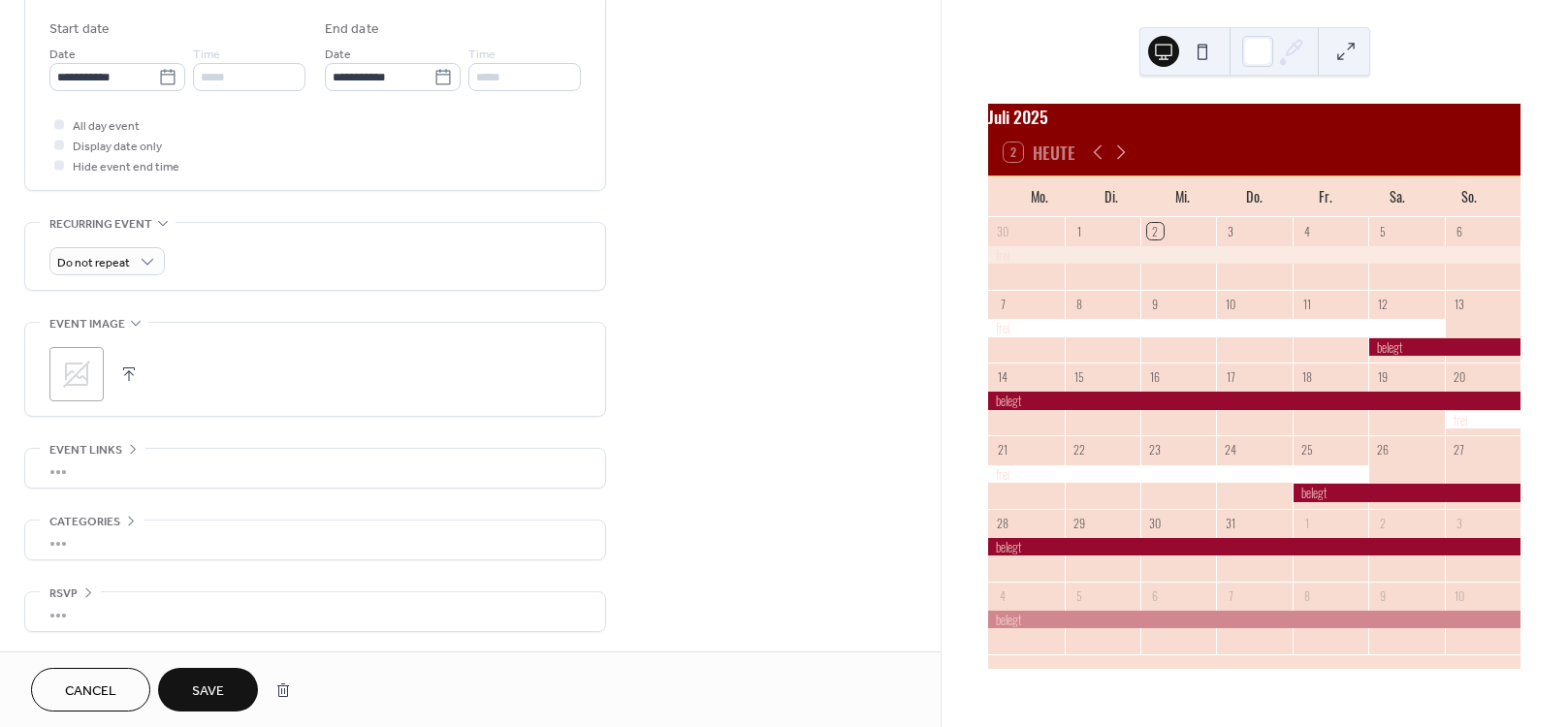 click on "Save" at bounding box center (208, 691) 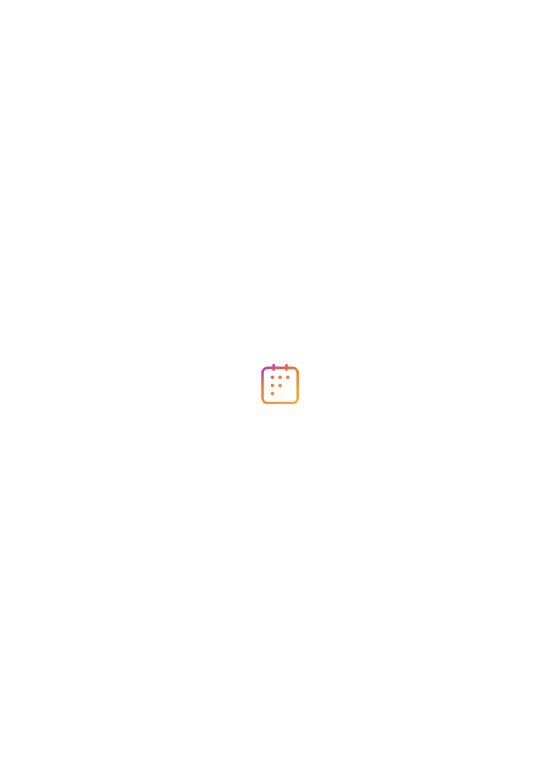 scroll, scrollTop: 0, scrollLeft: 0, axis: both 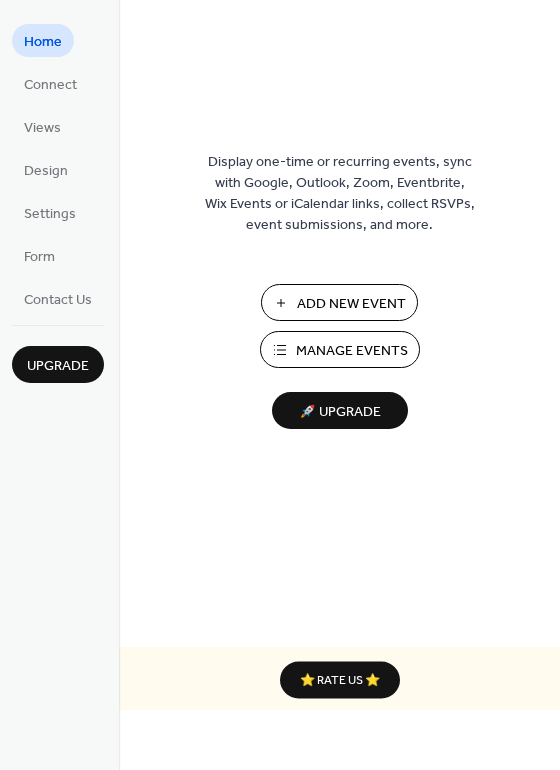 click on "Manage Events" at bounding box center (352, 351) 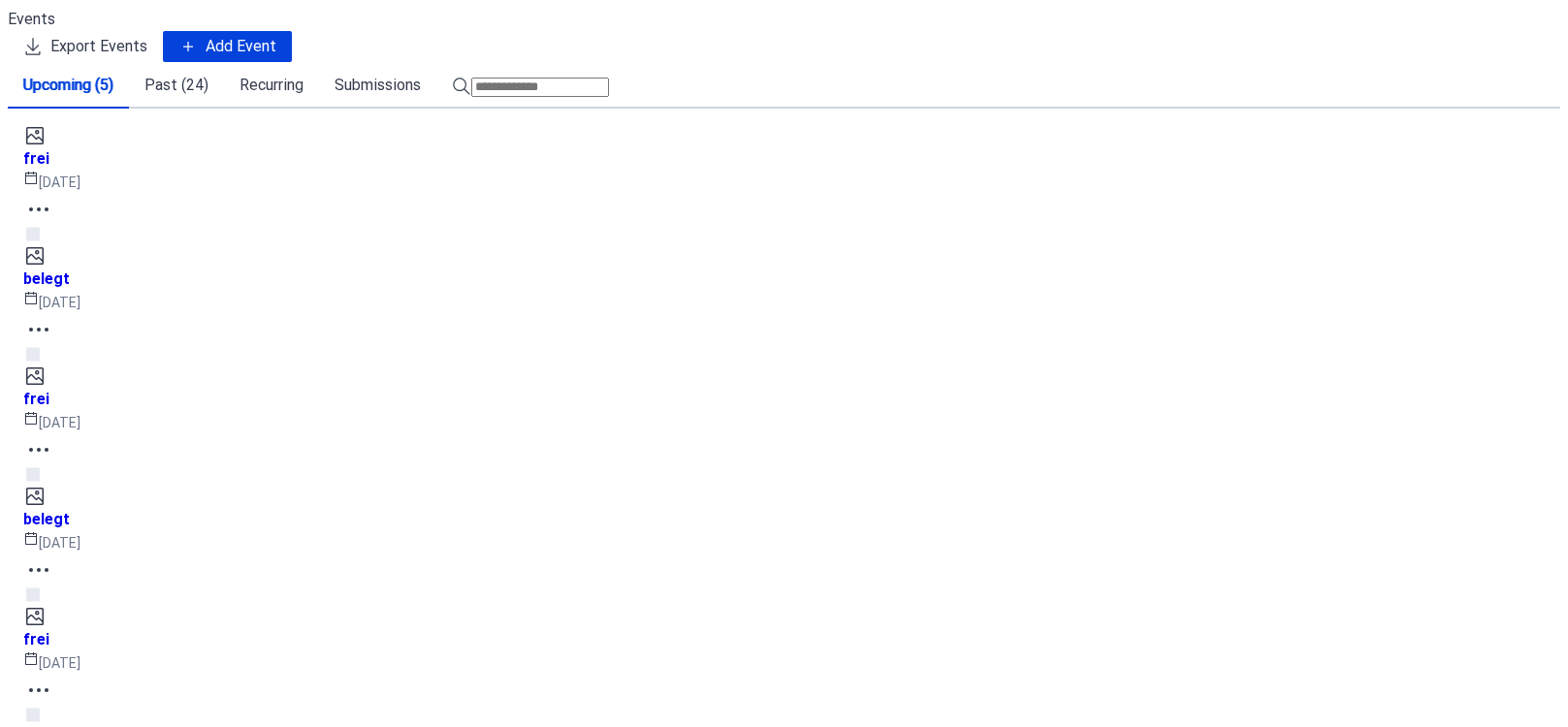 scroll, scrollTop: 0, scrollLeft: 0, axis: both 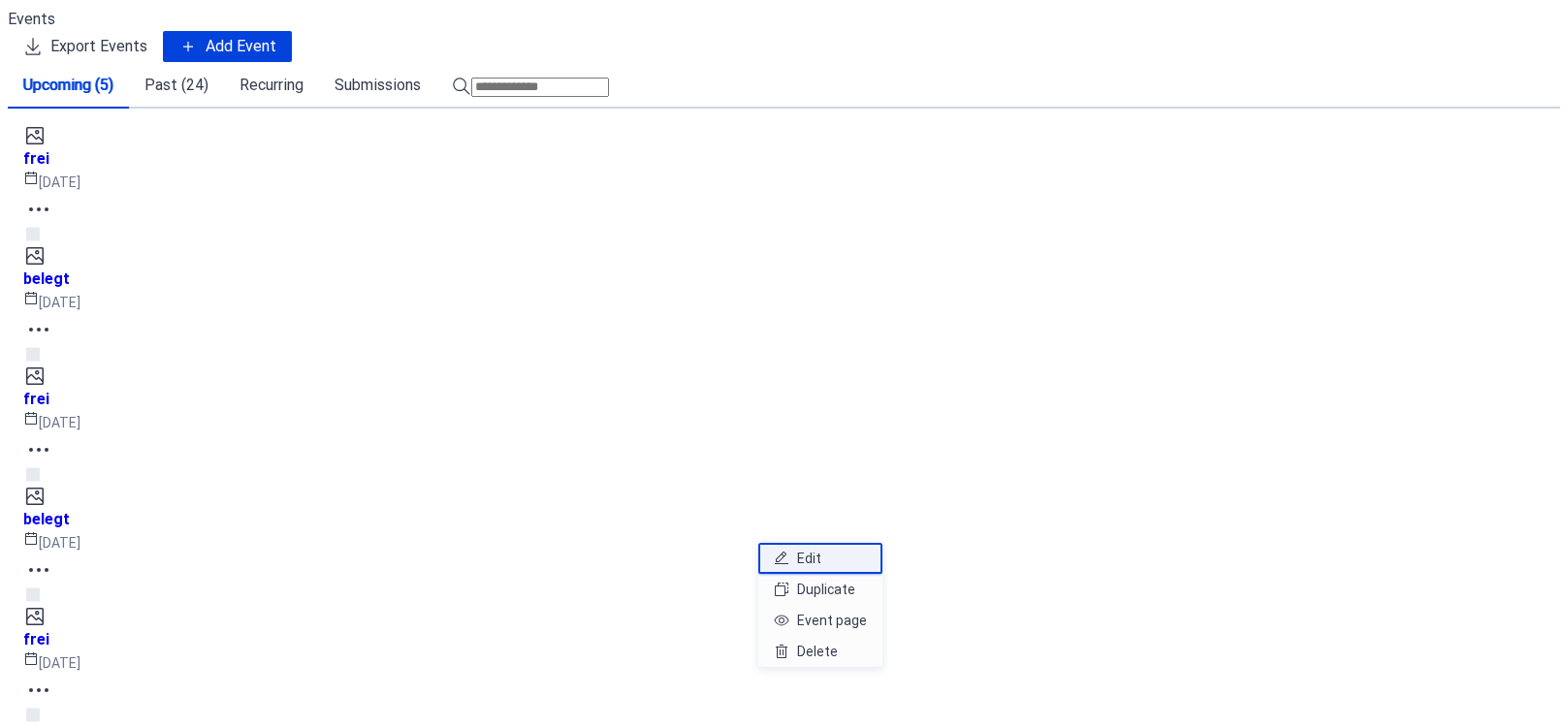 click on "Edit" at bounding box center [809, 558] 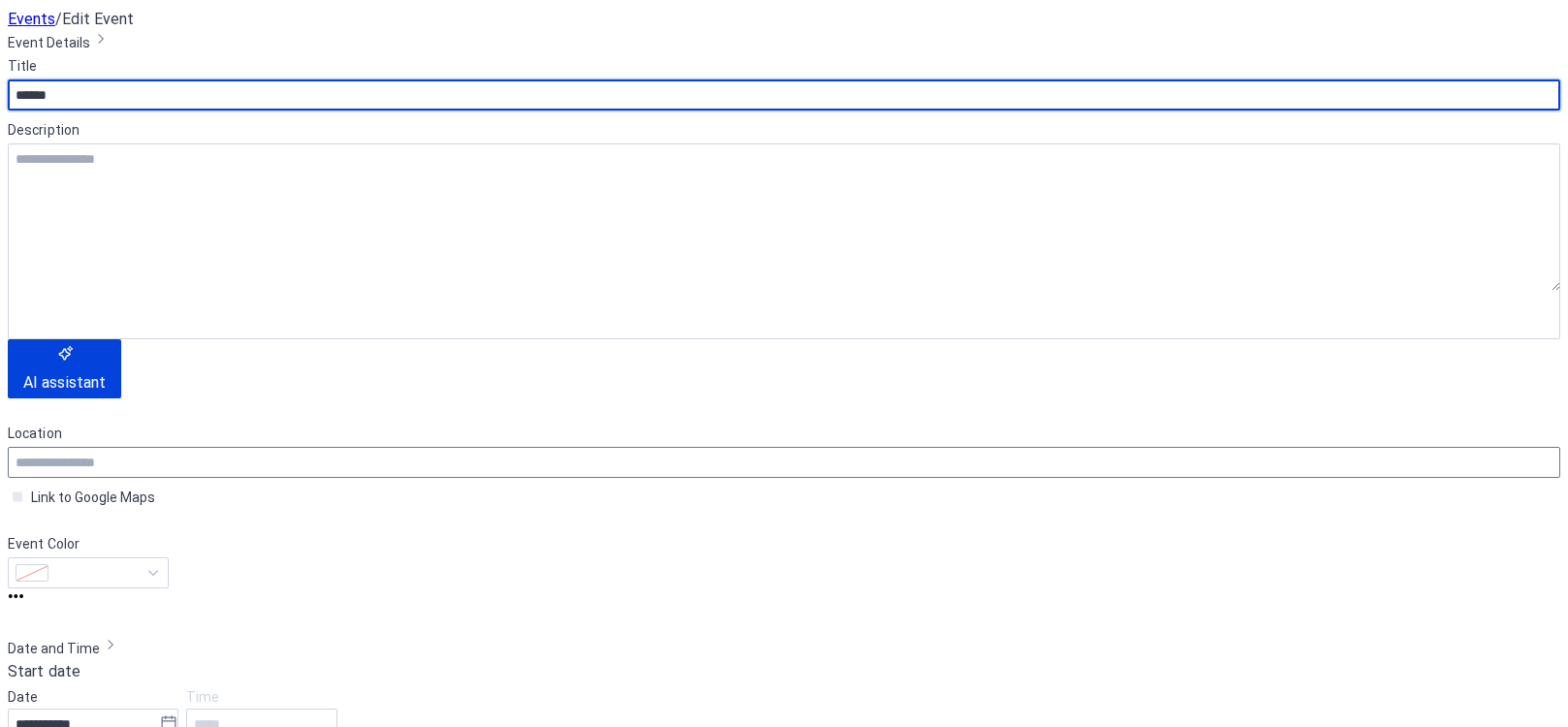scroll, scrollTop: 430, scrollLeft: 0, axis: vertical 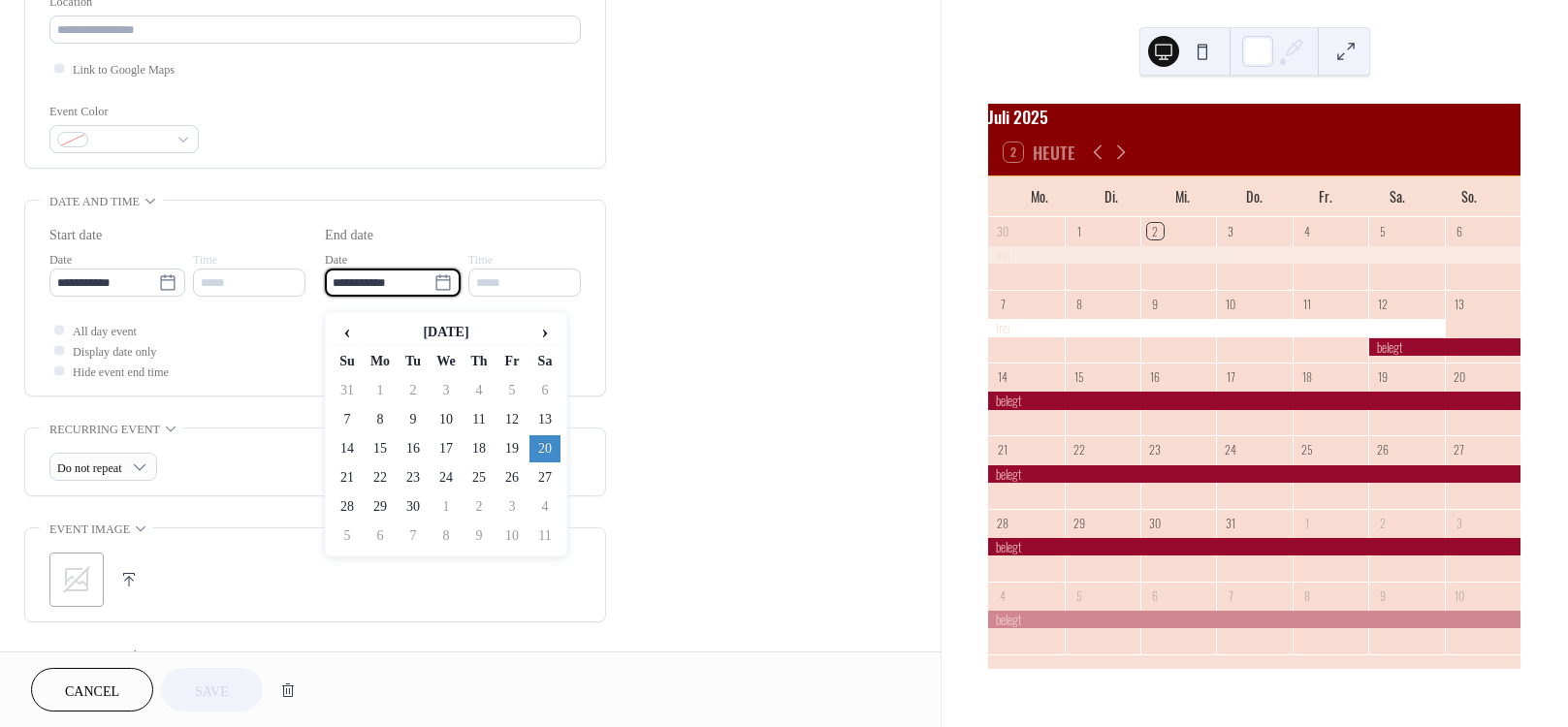 click on "**********" at bounding box center (379, 282) 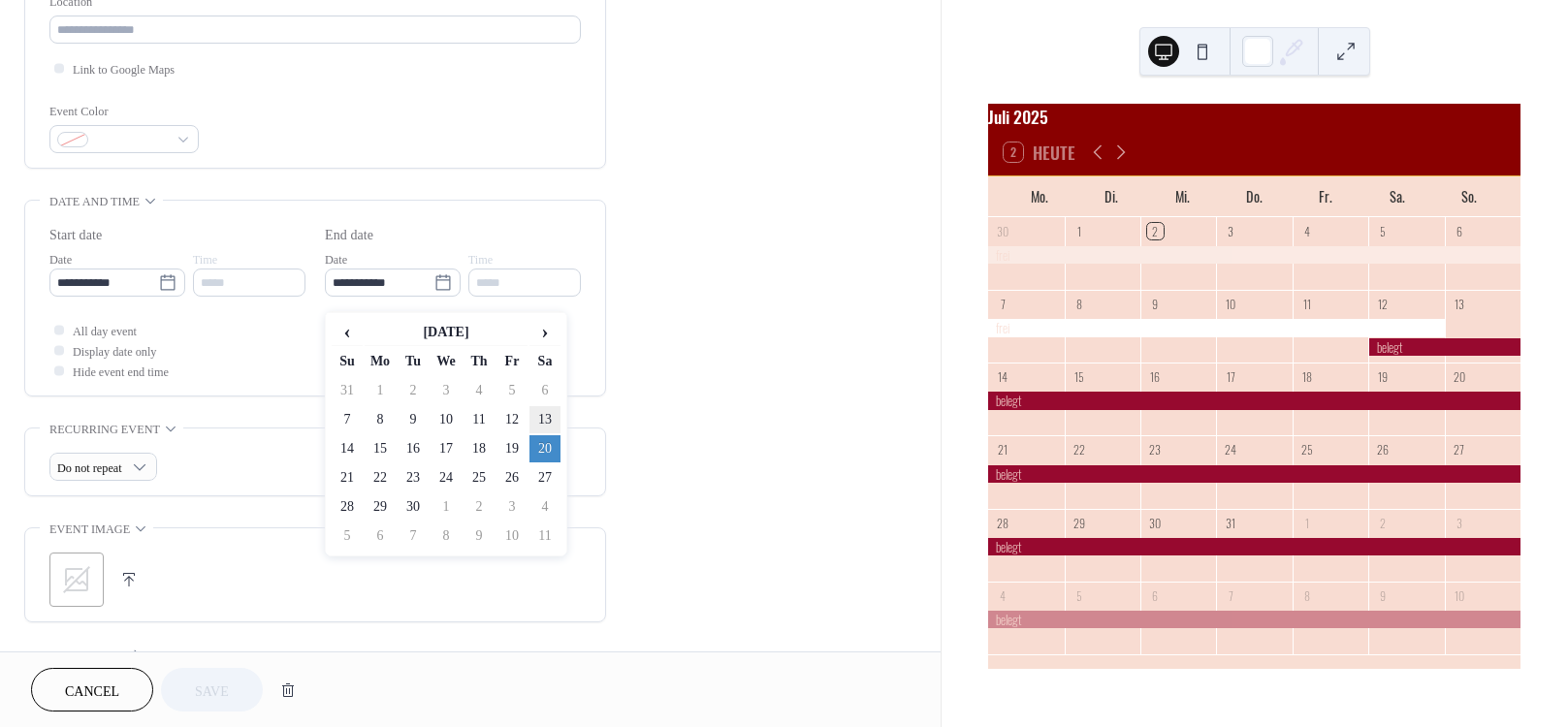 click on "13" at bounding box center [545, 420] 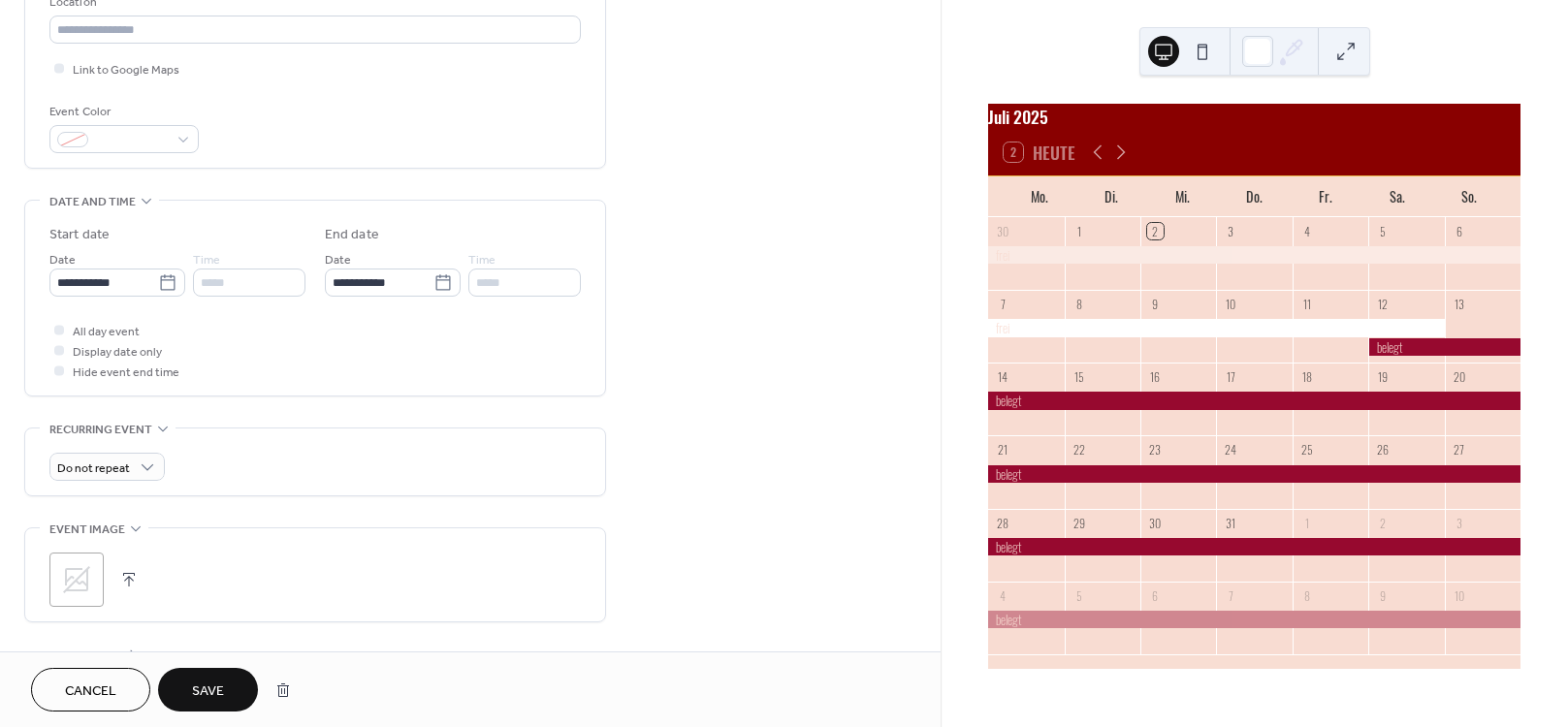 click on "Save" at bounding box center [208, 691] 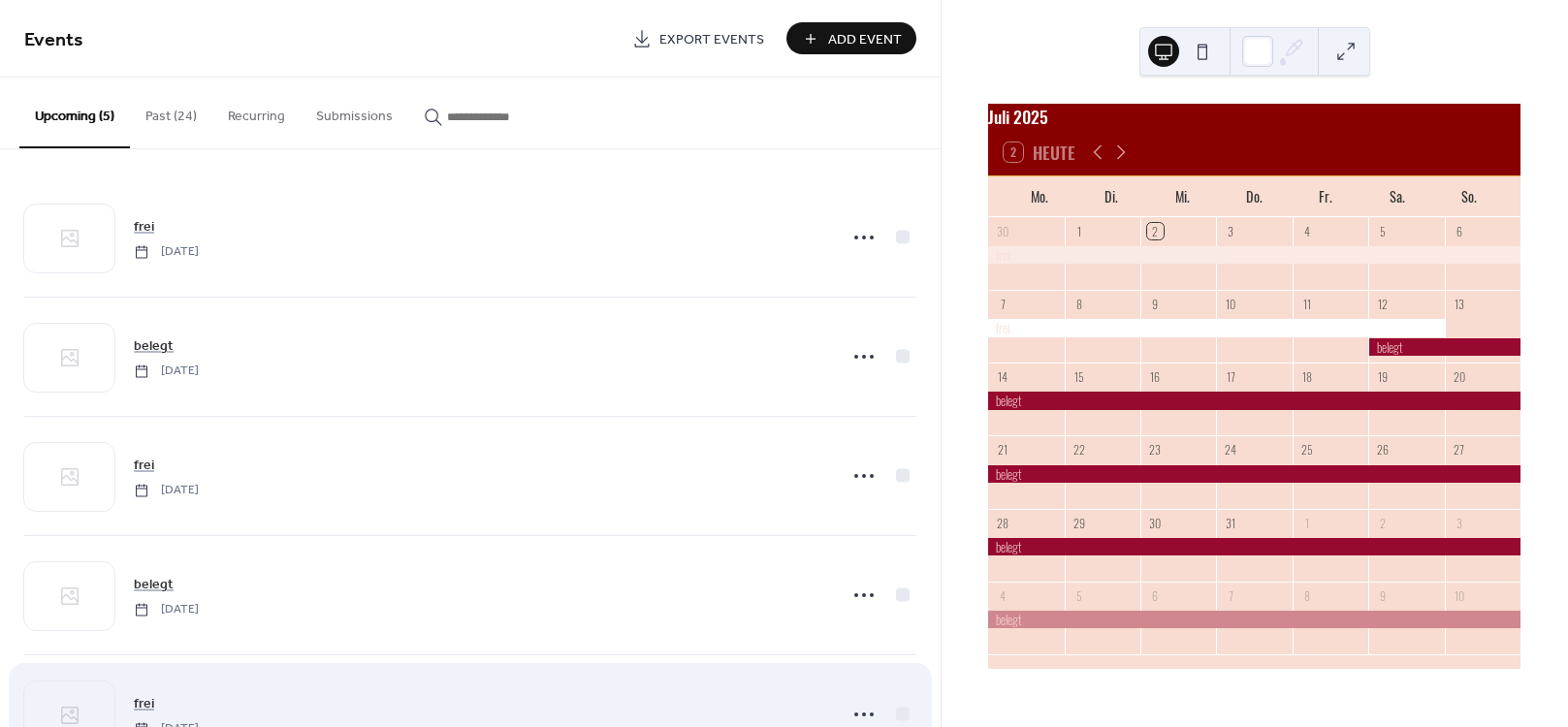 scroll, scrollTop: 77, scrollLeft: 0, axis: vertical 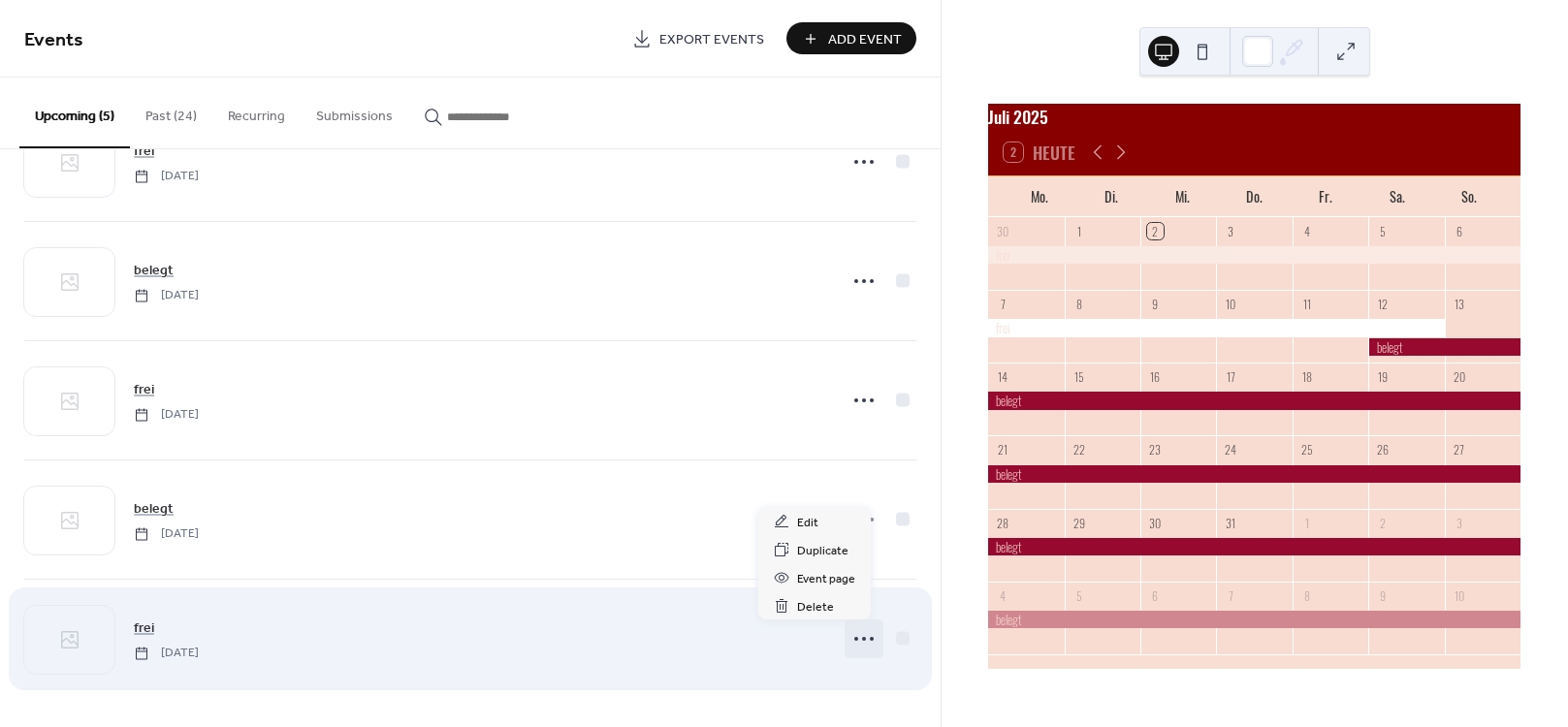 click 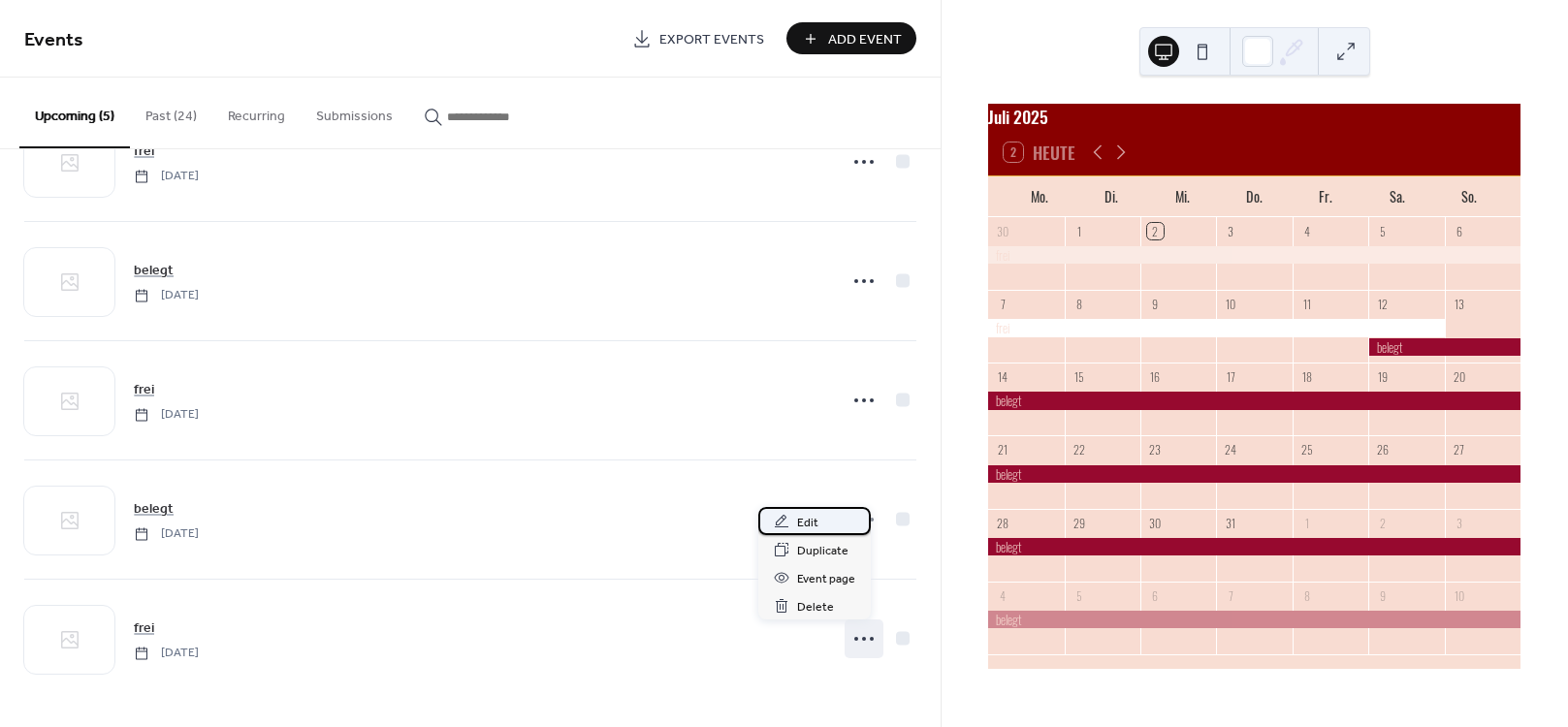 click on "Edit" at bounding box center (815, 521) 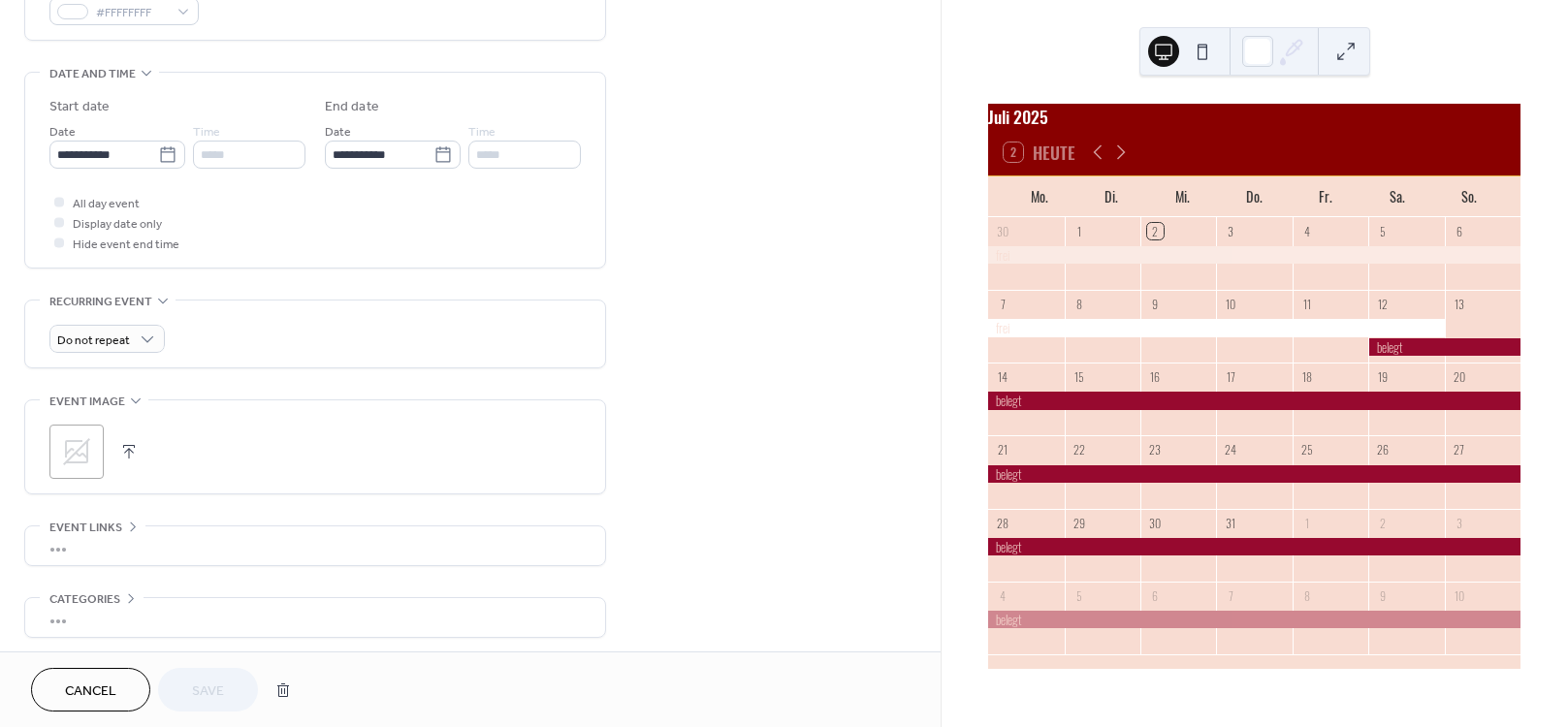 scroll, scrollTop: 593, scrollLeft: 0, axis: vertical 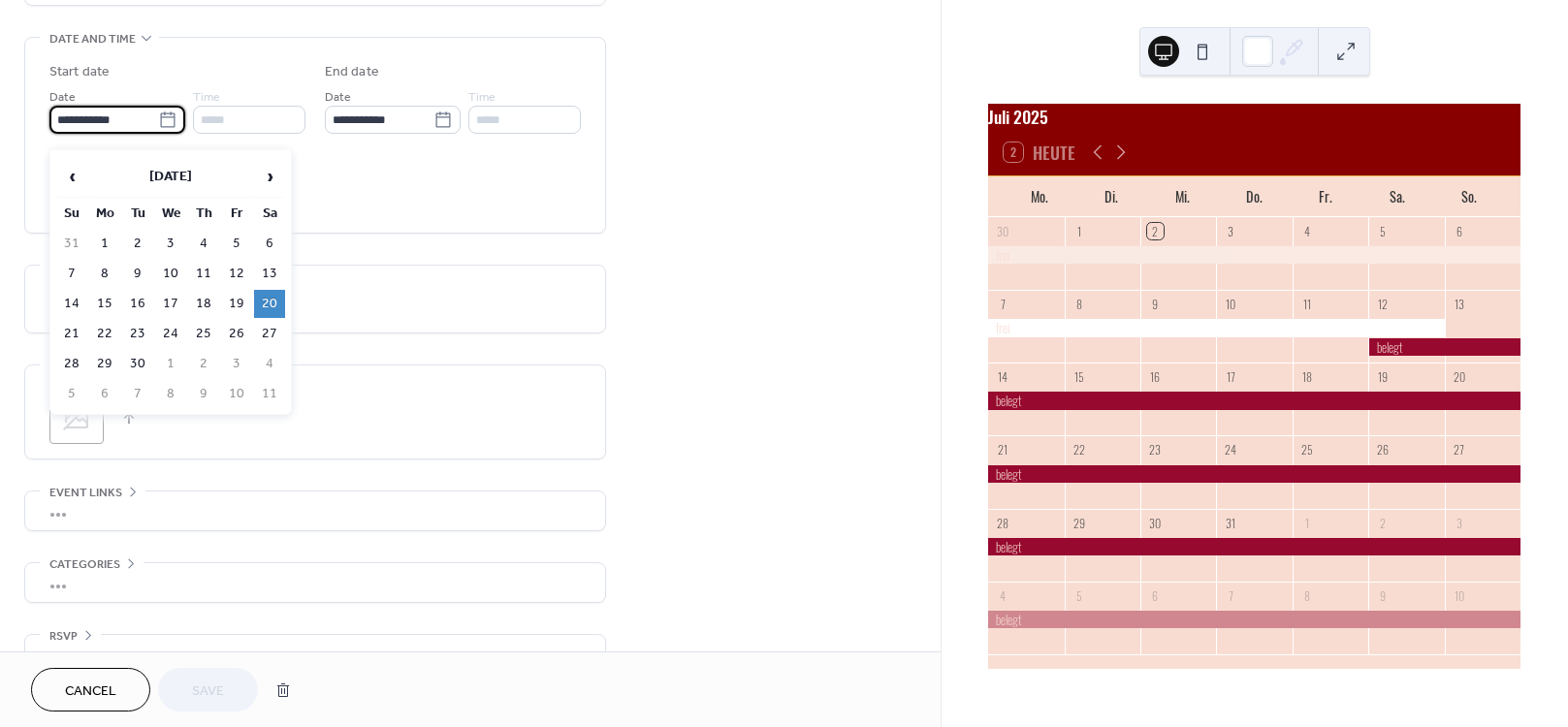 click on "**********" at bounding box center (104, 119) 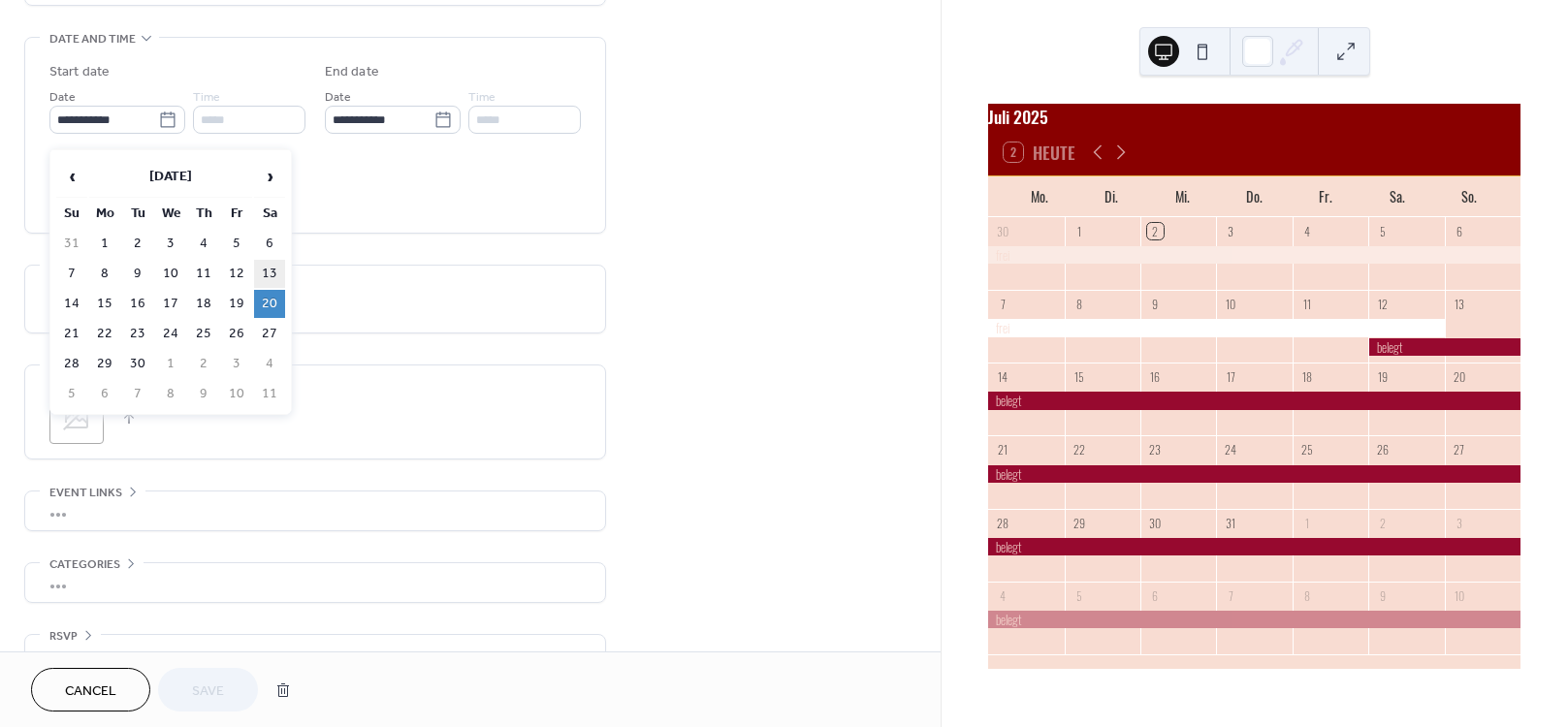 click on "13" at bounding box center (270, 273) 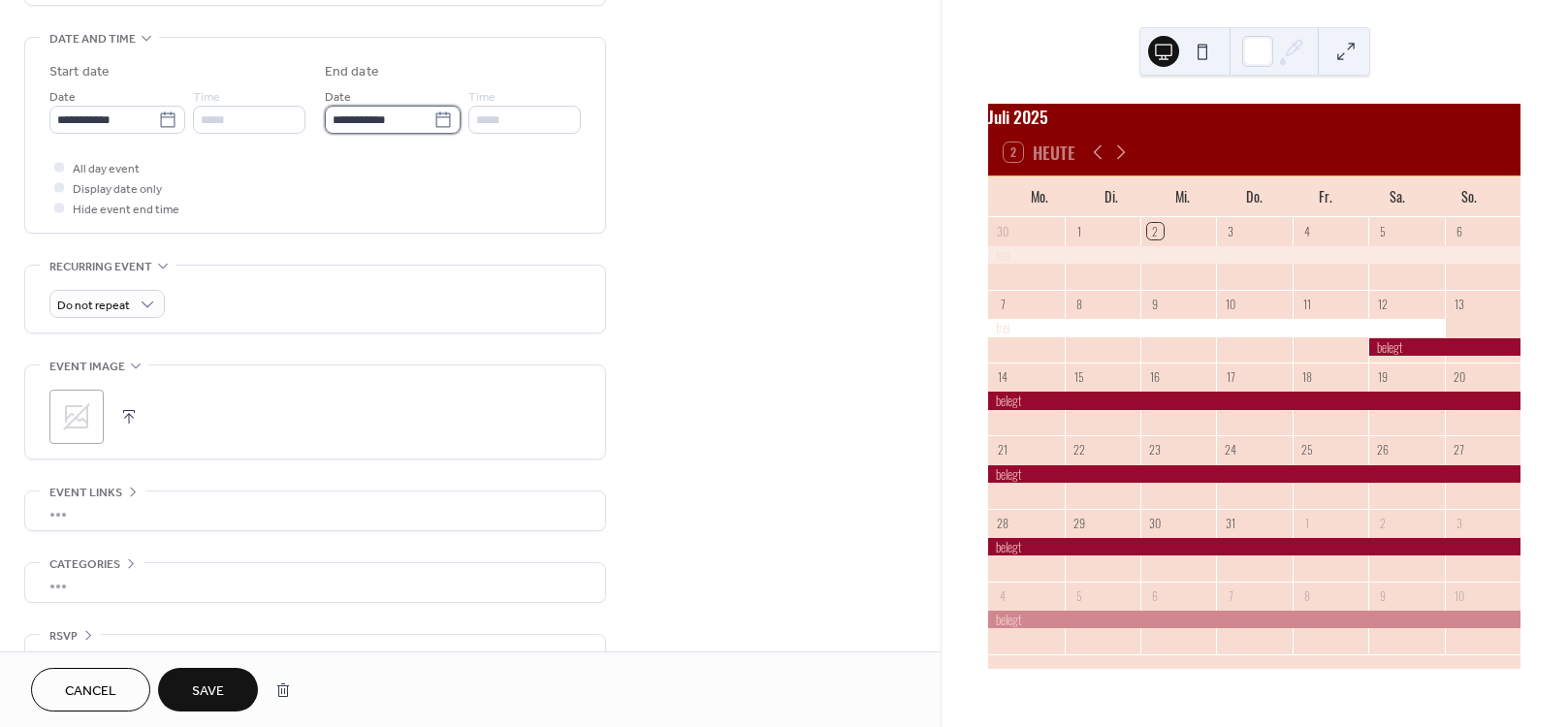 click on "**********" at bounding box center [379, 119] 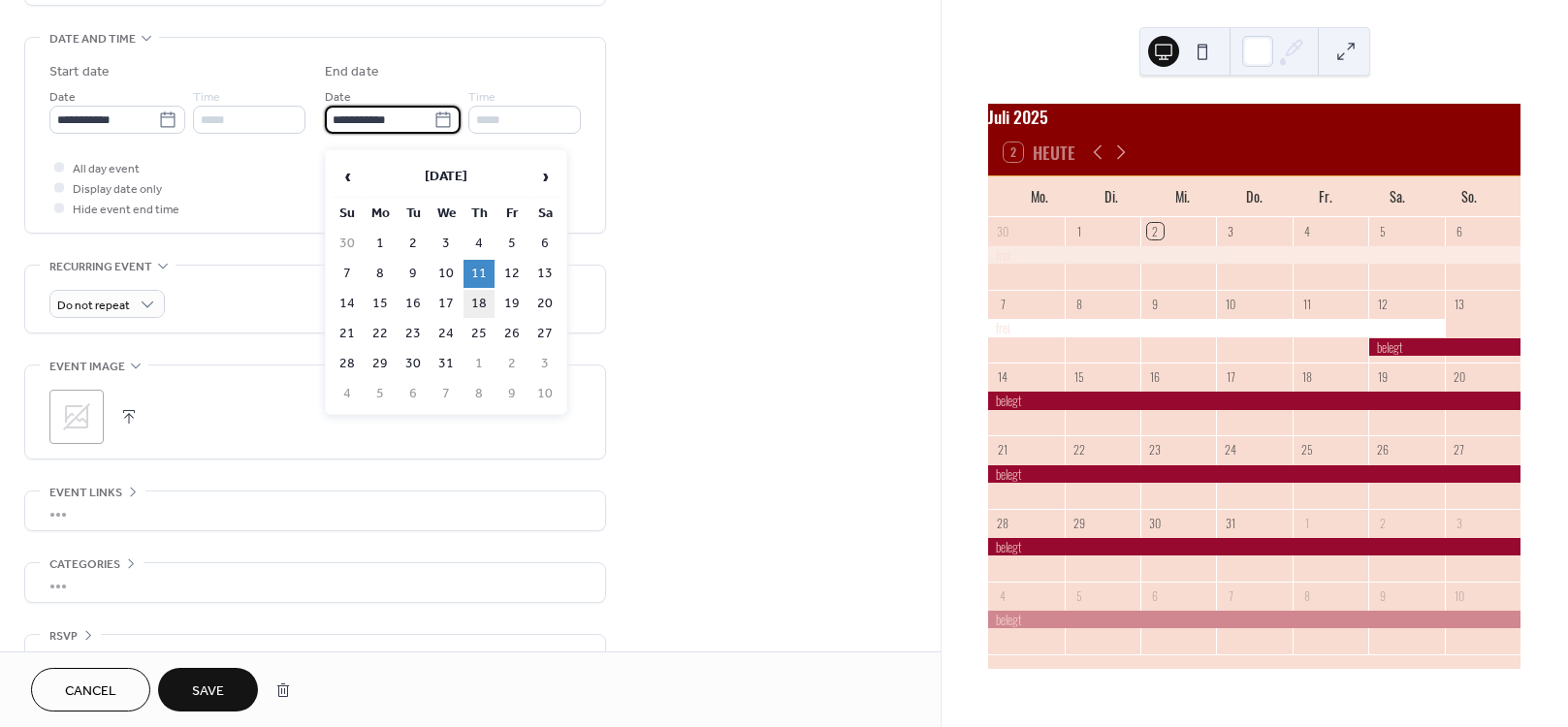 click on "18" at bounding box center [479, 303] 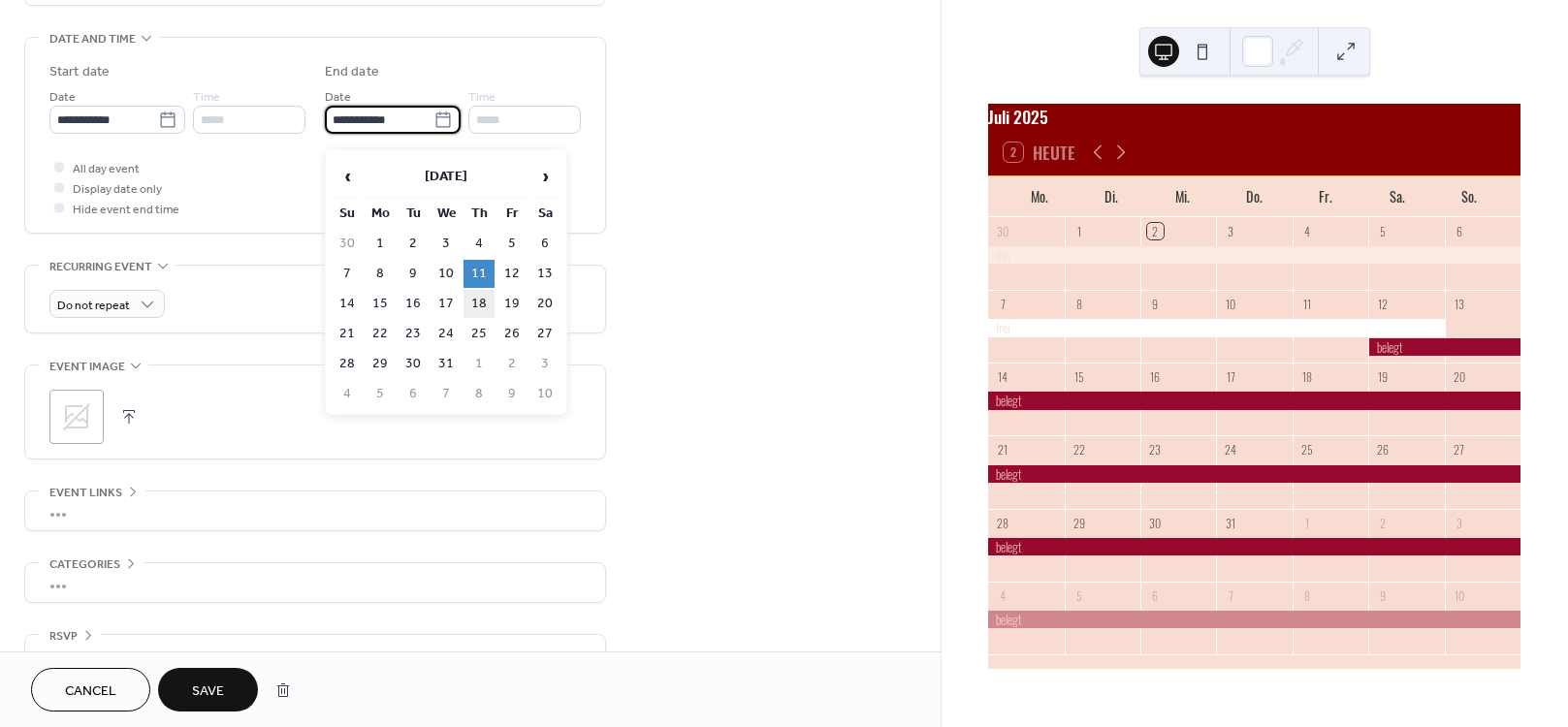 type on "**********" 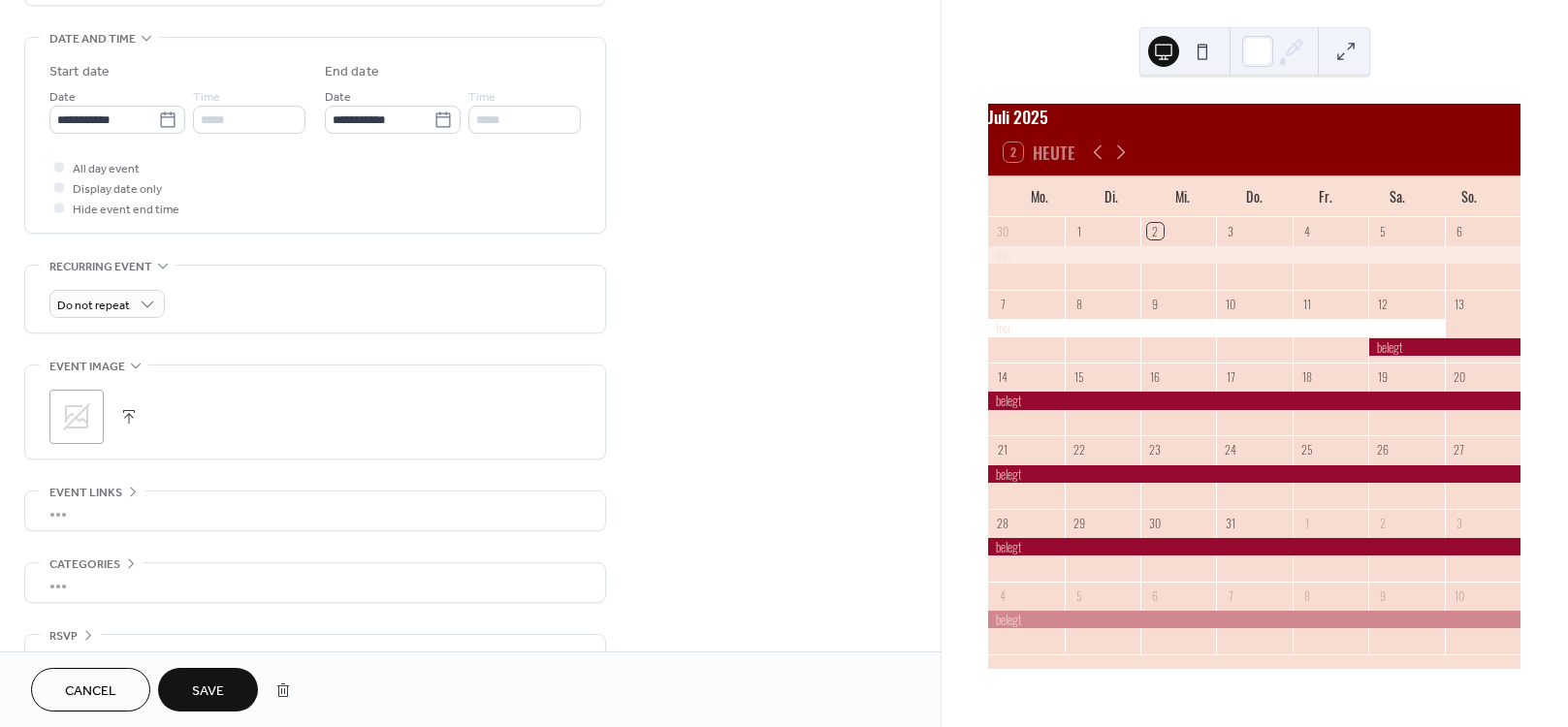 click on "Save" at bounding box center [208, 691] 